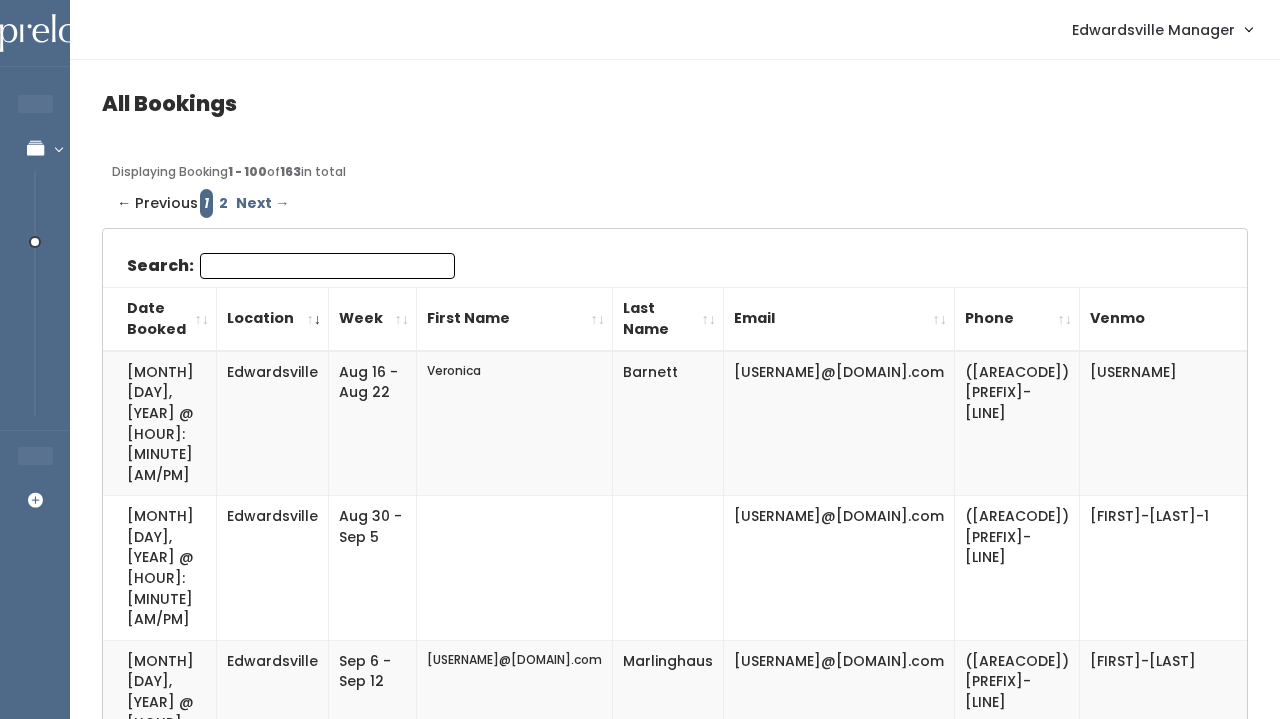 scroll, scrollTop: 0, scrollLeft: 0, axis: both 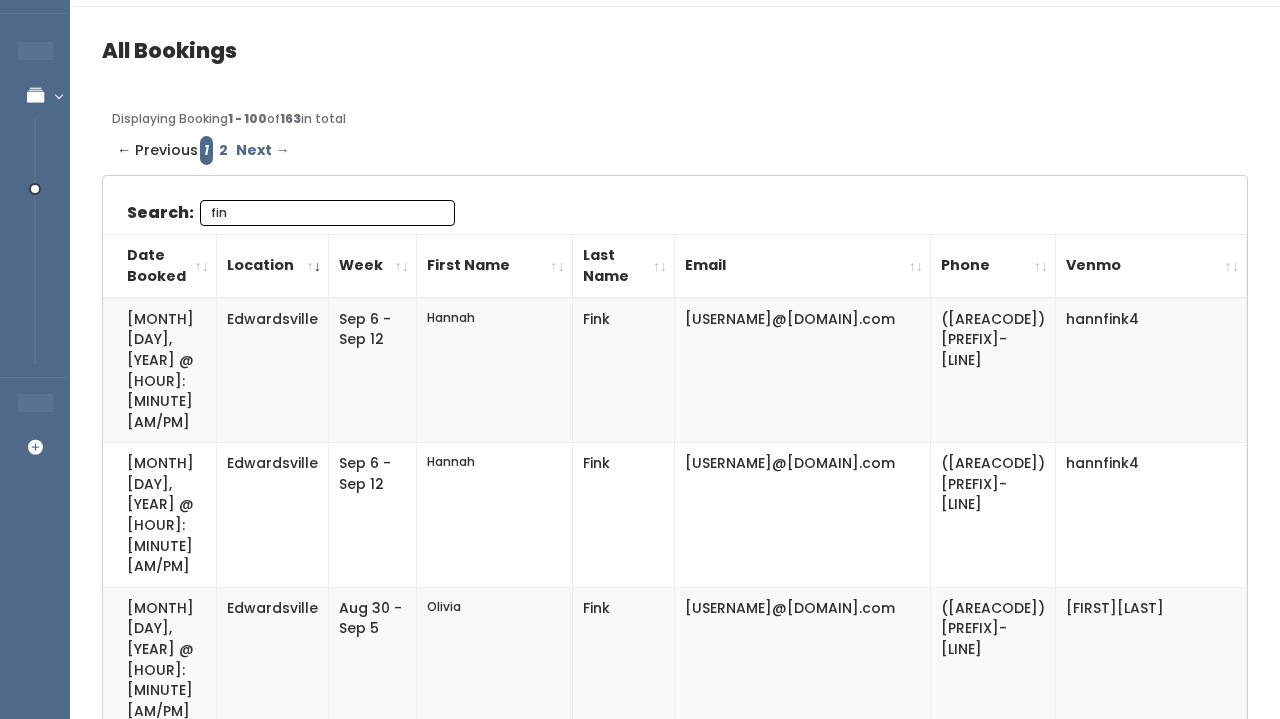 type on "fin" 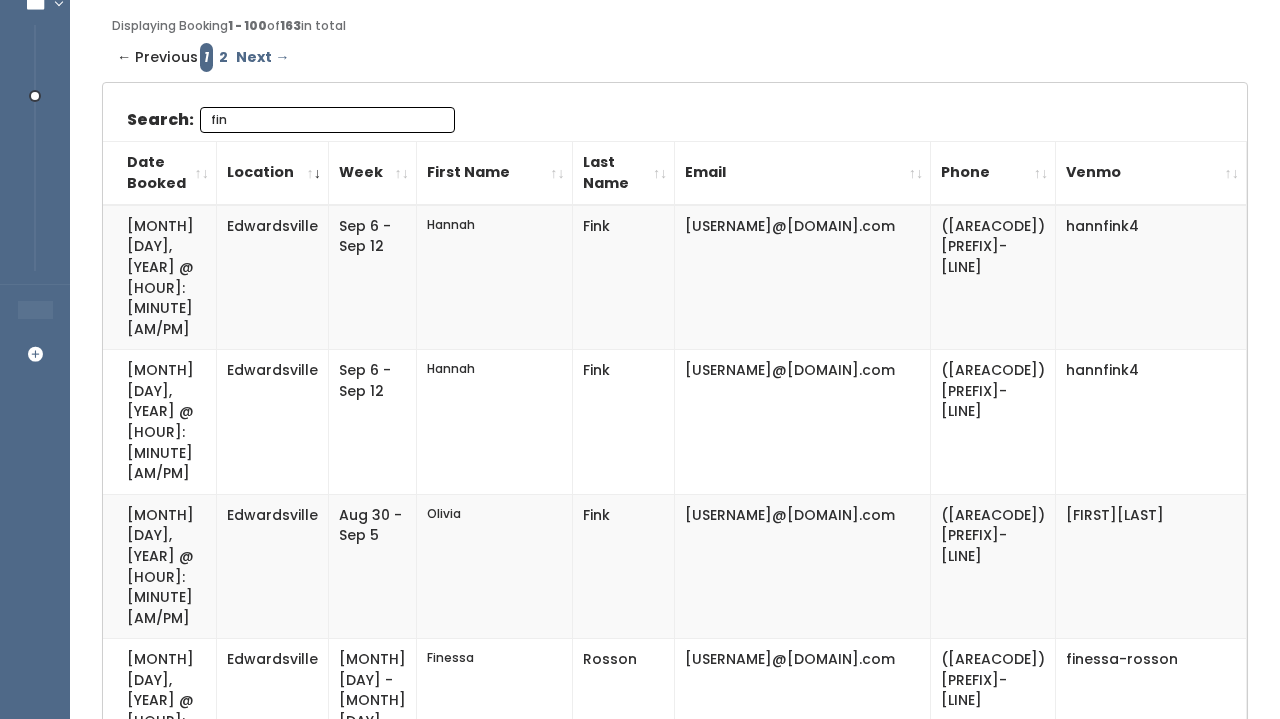 scroll, scrollTop: 179, scrollLeft: 0, axis: vertical 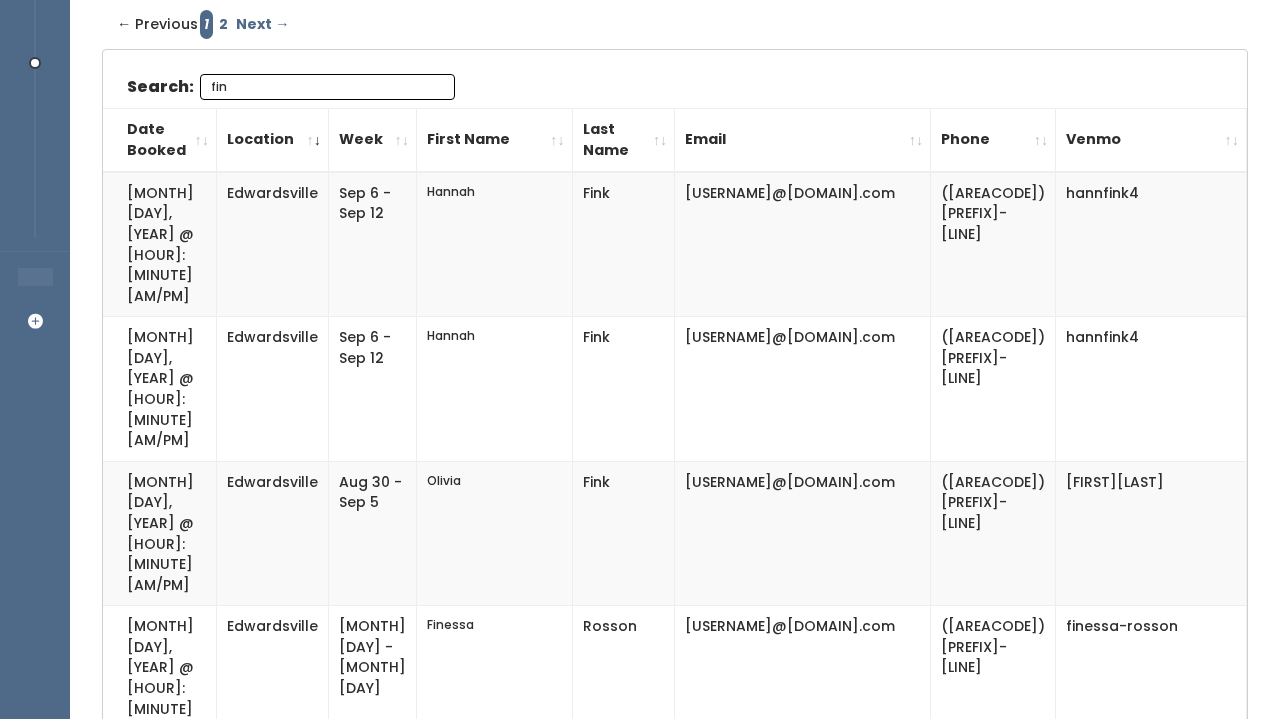 drag, startPoint x: 1167, startPoint y: 515, endPoint x: 1043, endPoint y: 510, distance: 124.10077 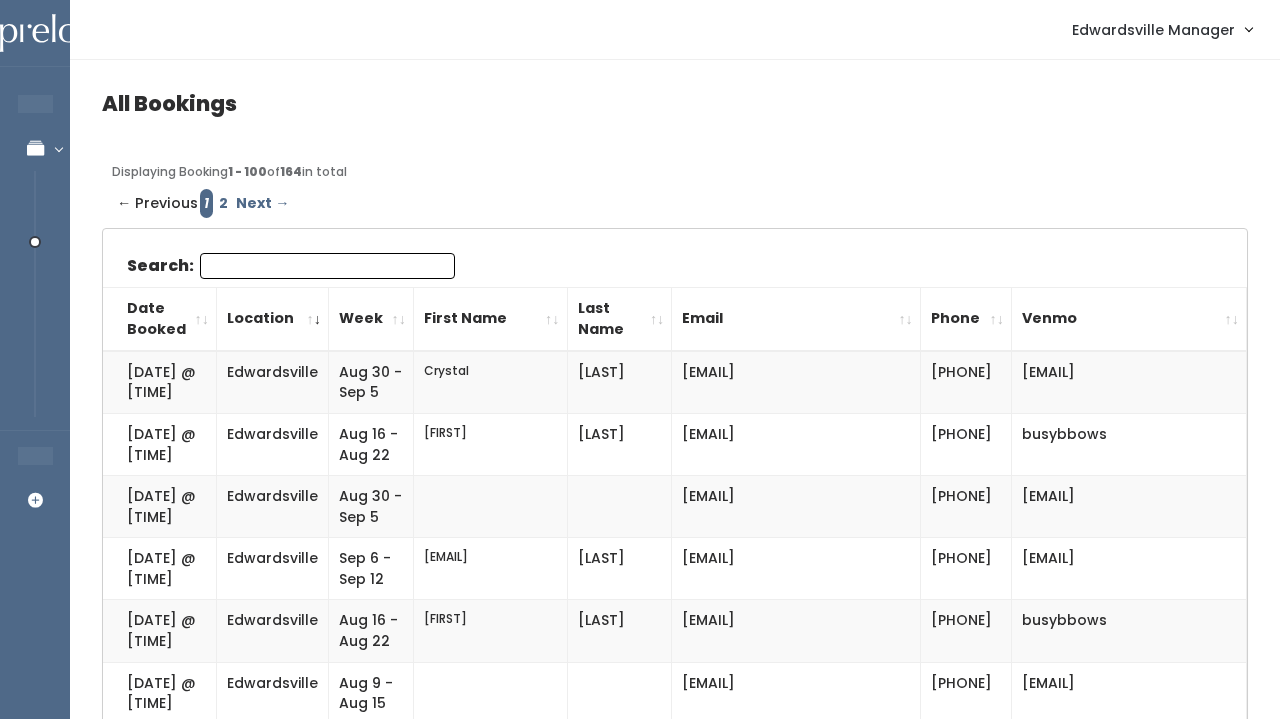 scroll, scrollTop: 357, scrollLeft: 0, axis: vertical 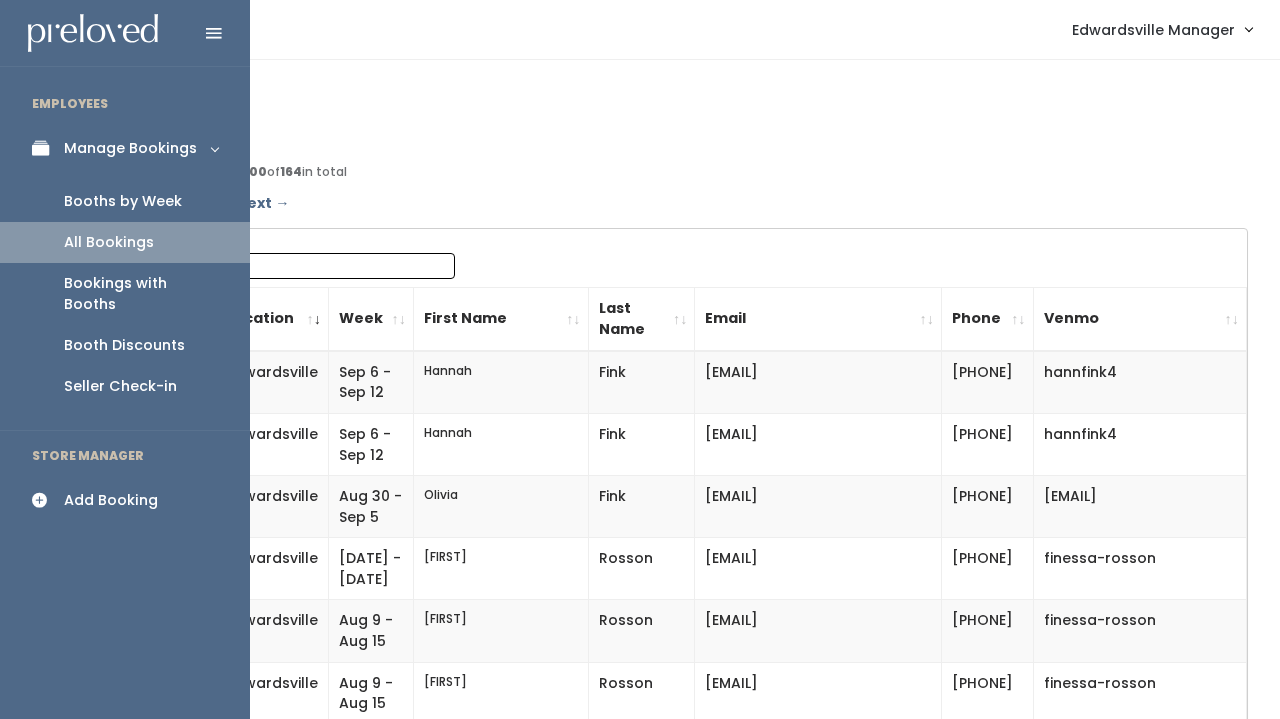 type on "fin" 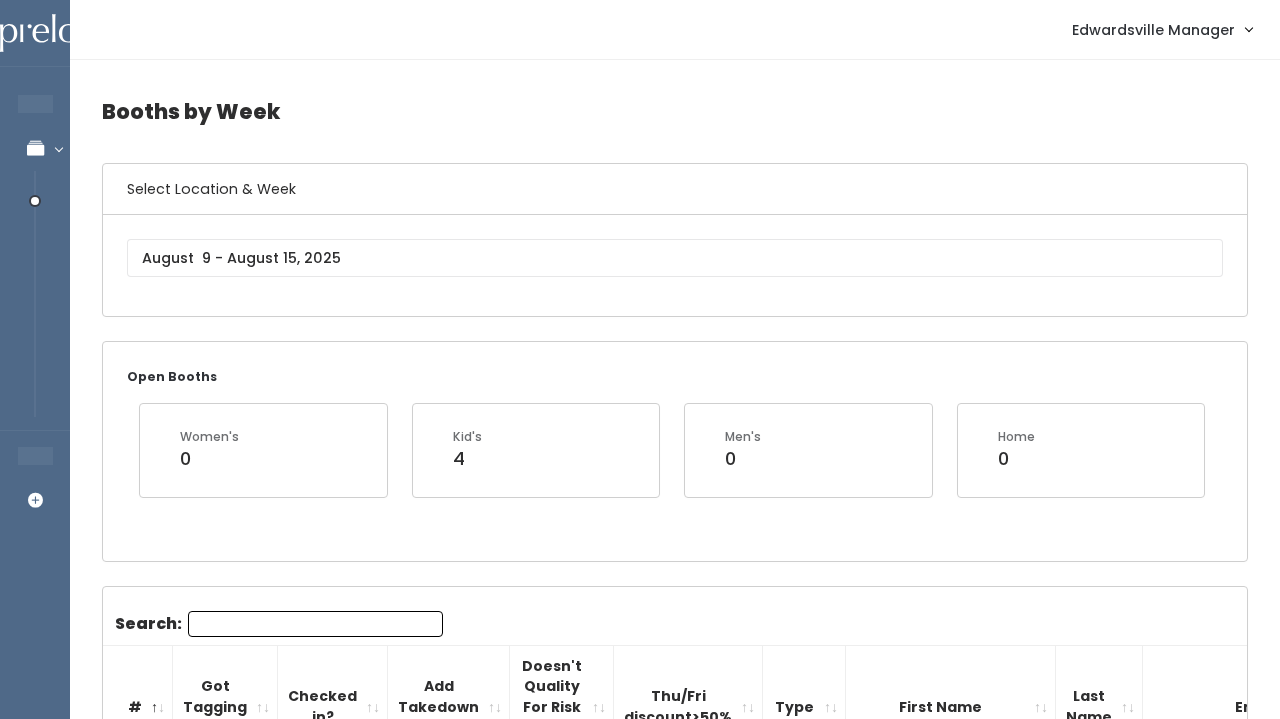 scroll, scrollTop: 0, scrollLeft: 0, axis: both 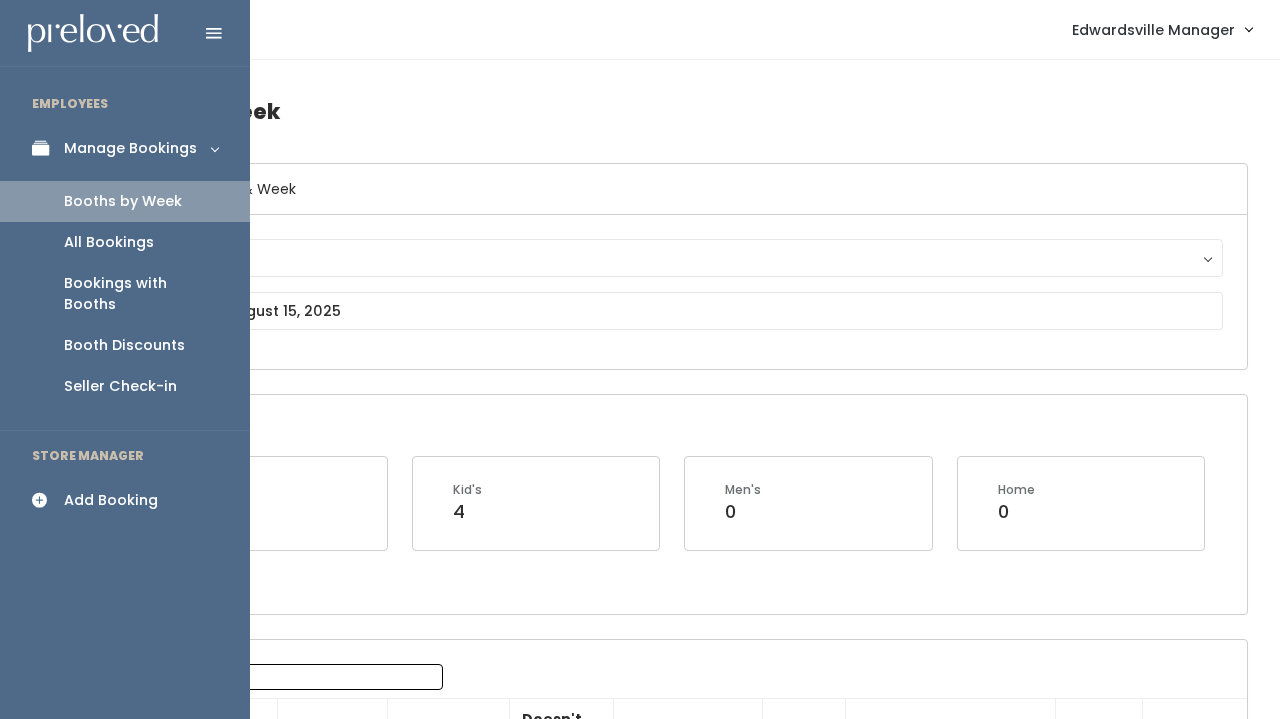 click on "All Bookings" at bounding box center [109, 242] 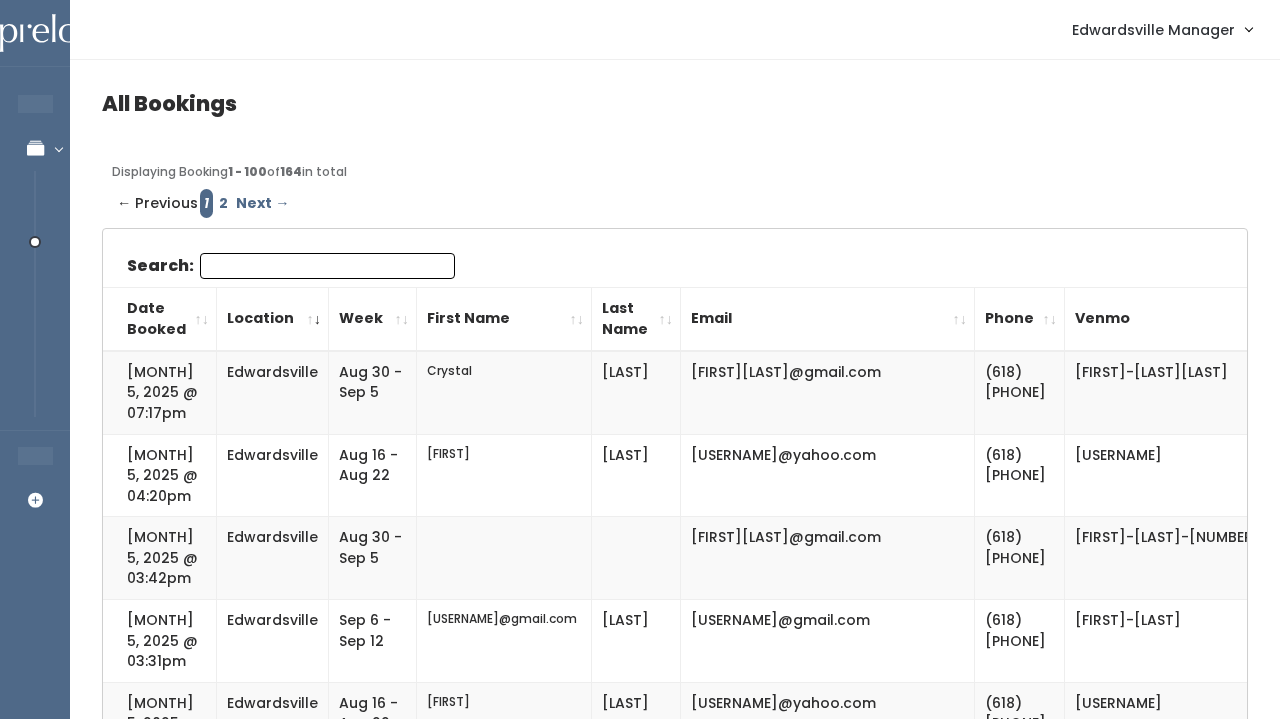 scroll, scrollTop: 0, scrollLeft: 0, axis: both 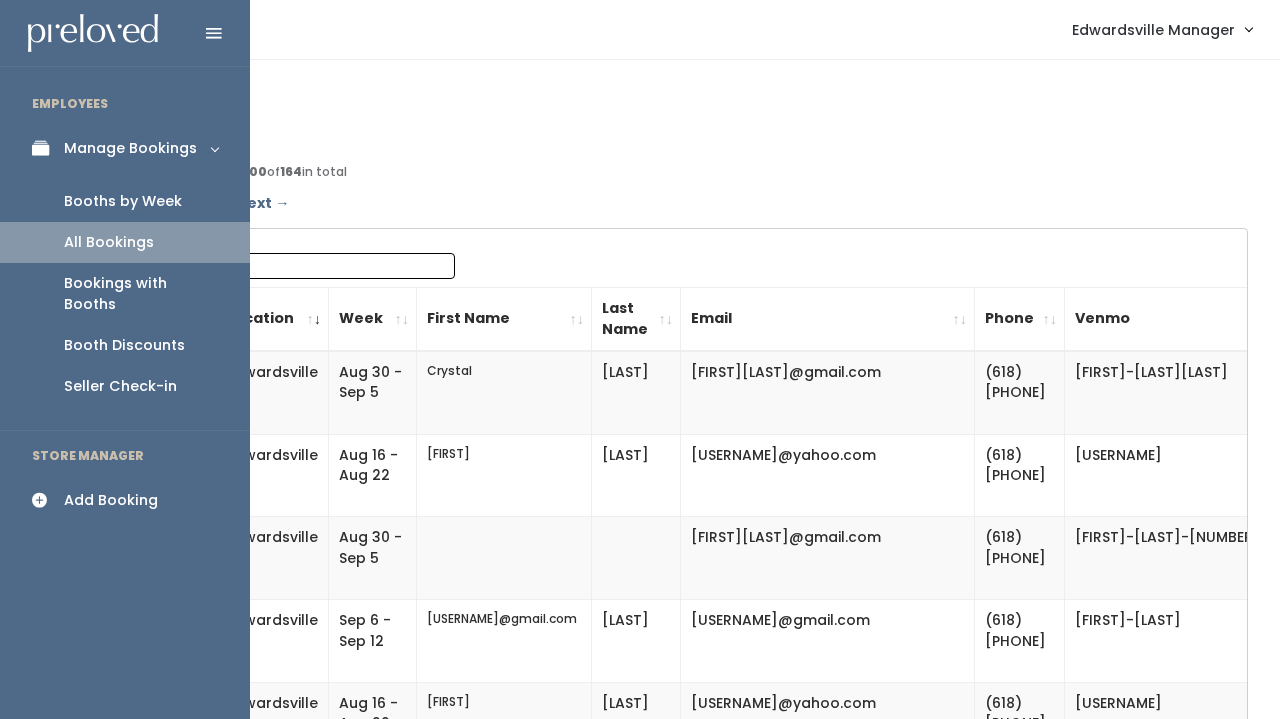 click on "Booth Discounts" at bounding box center (124, 345) 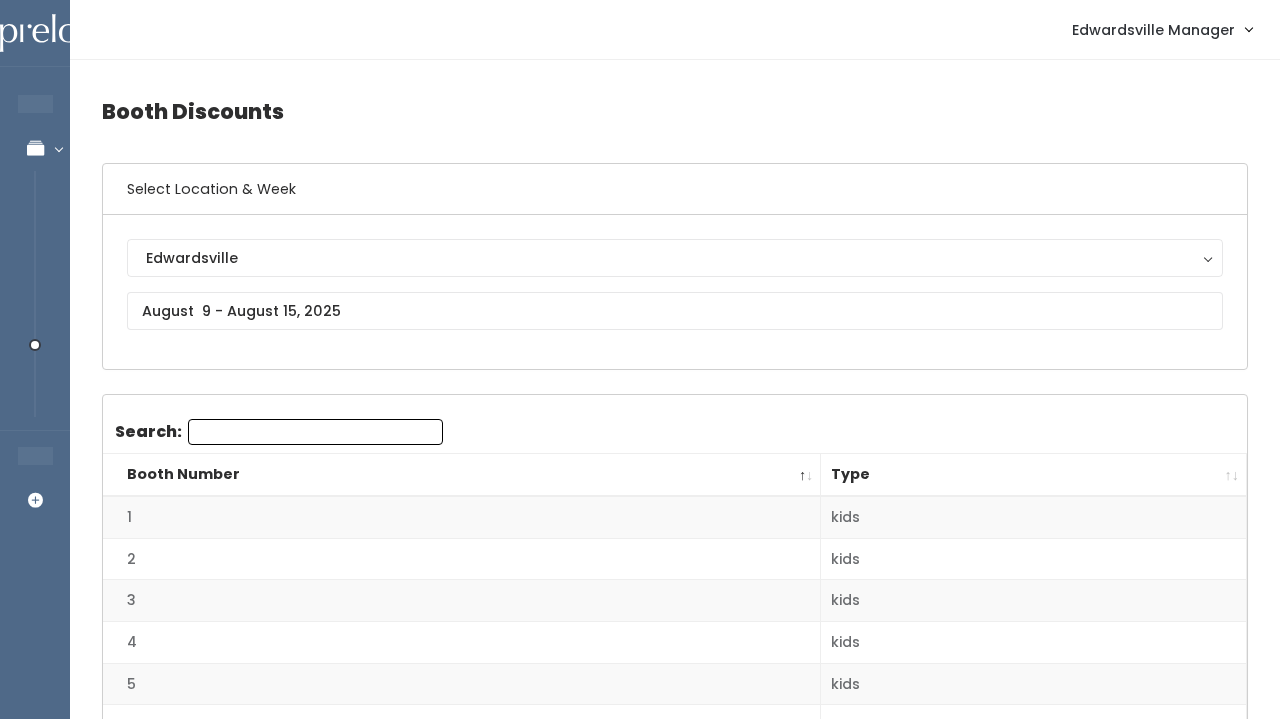 scroll, scrollTop: 0, scrollLeft: 0, axis: both 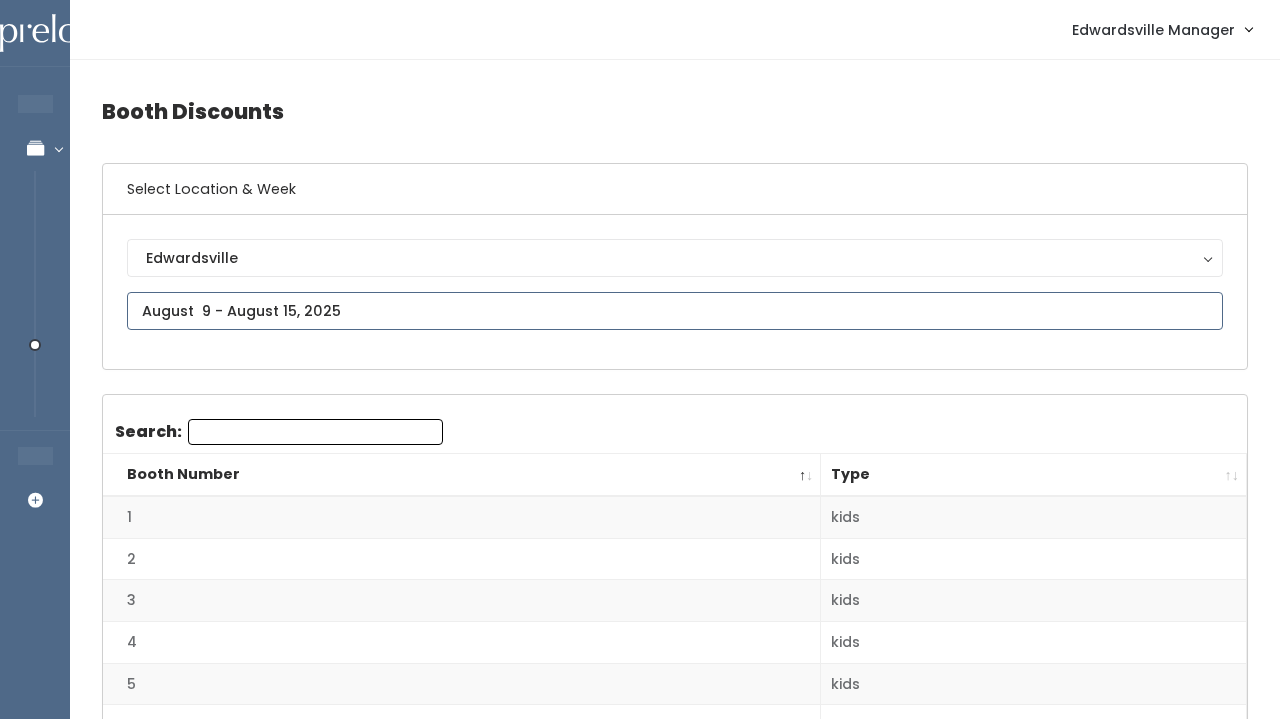 click at bounding box center (675, 311) 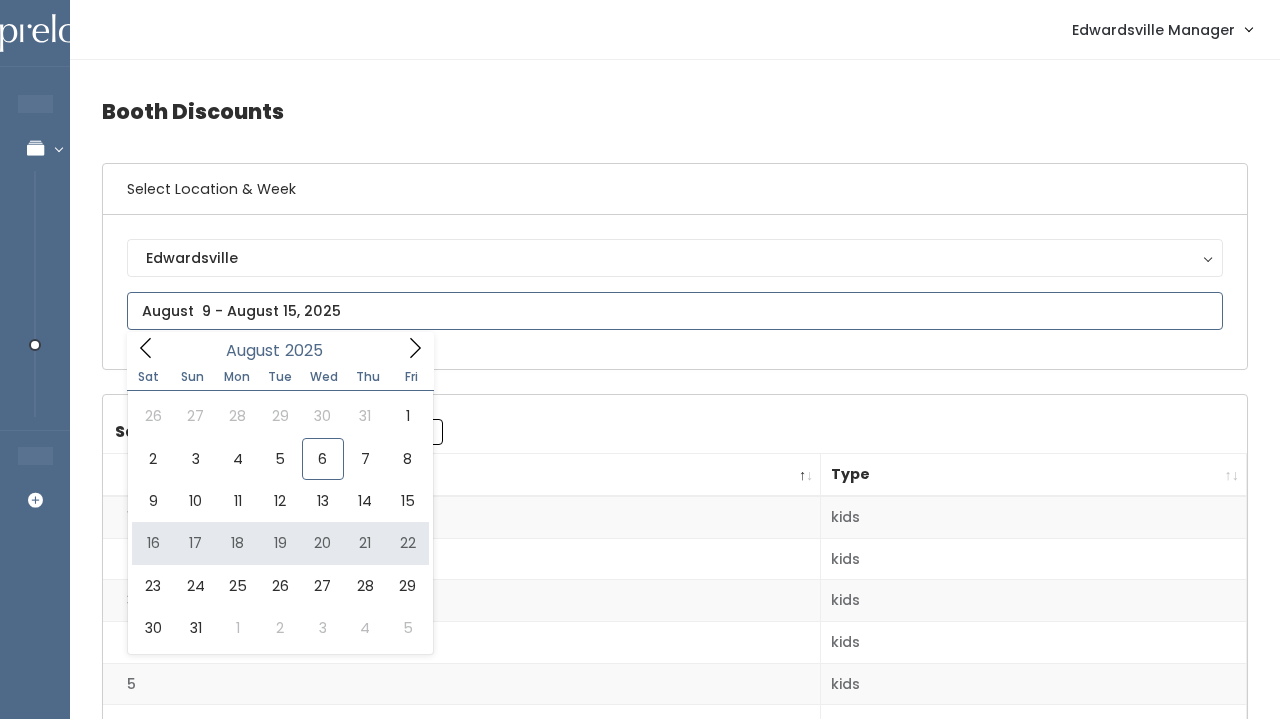 type on "August 16 to August 22" 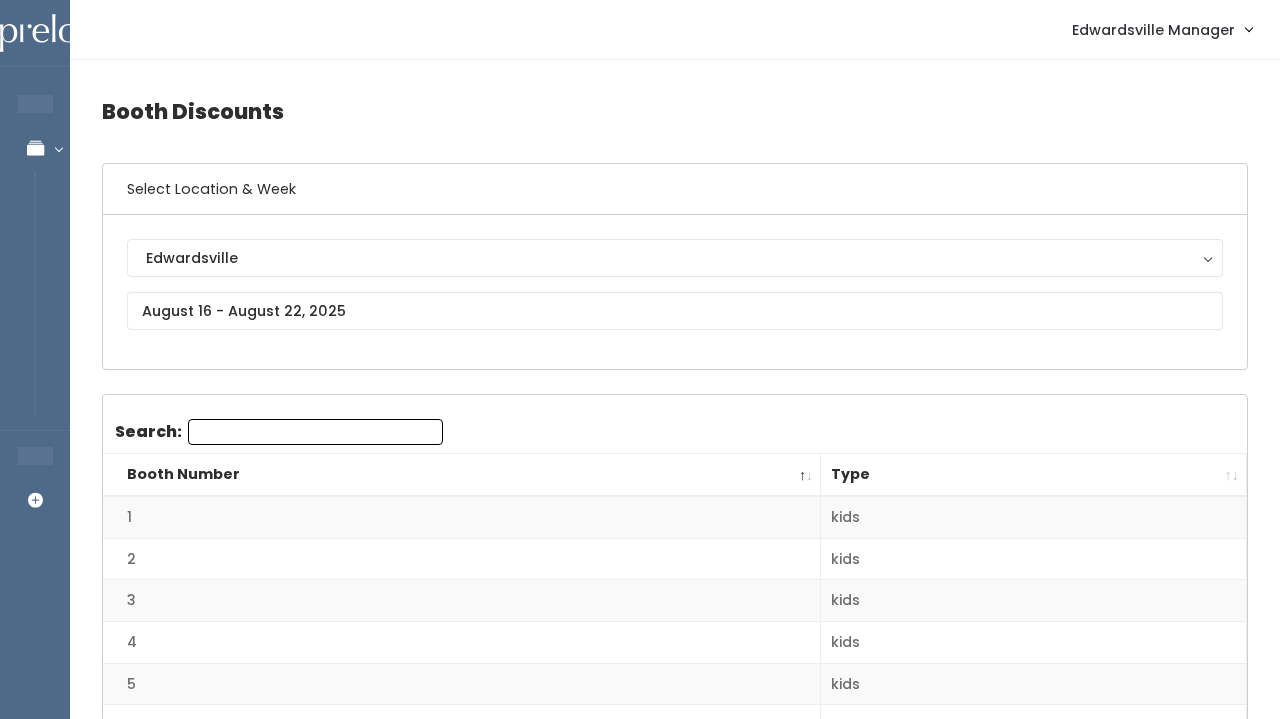 scroll, scrollTop: 0, scrollLeft: 0, axis: both 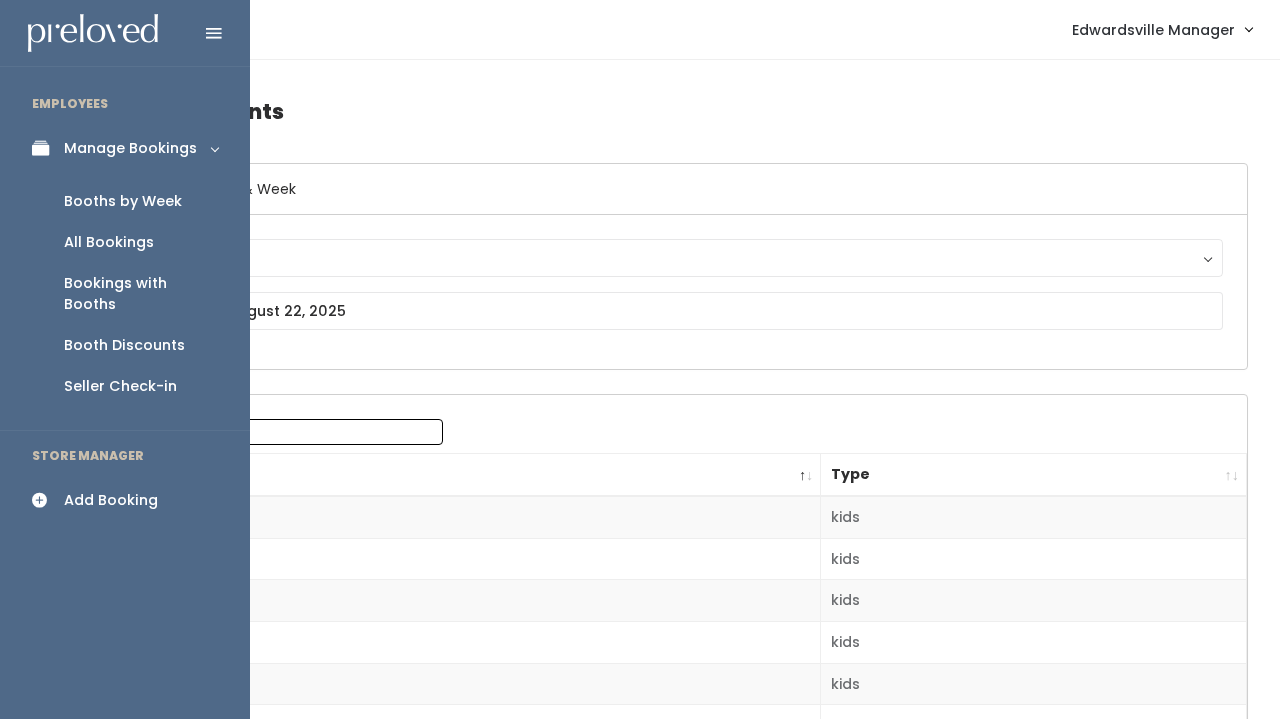 click on "Booths by Week" at bounding box center [123, 201] 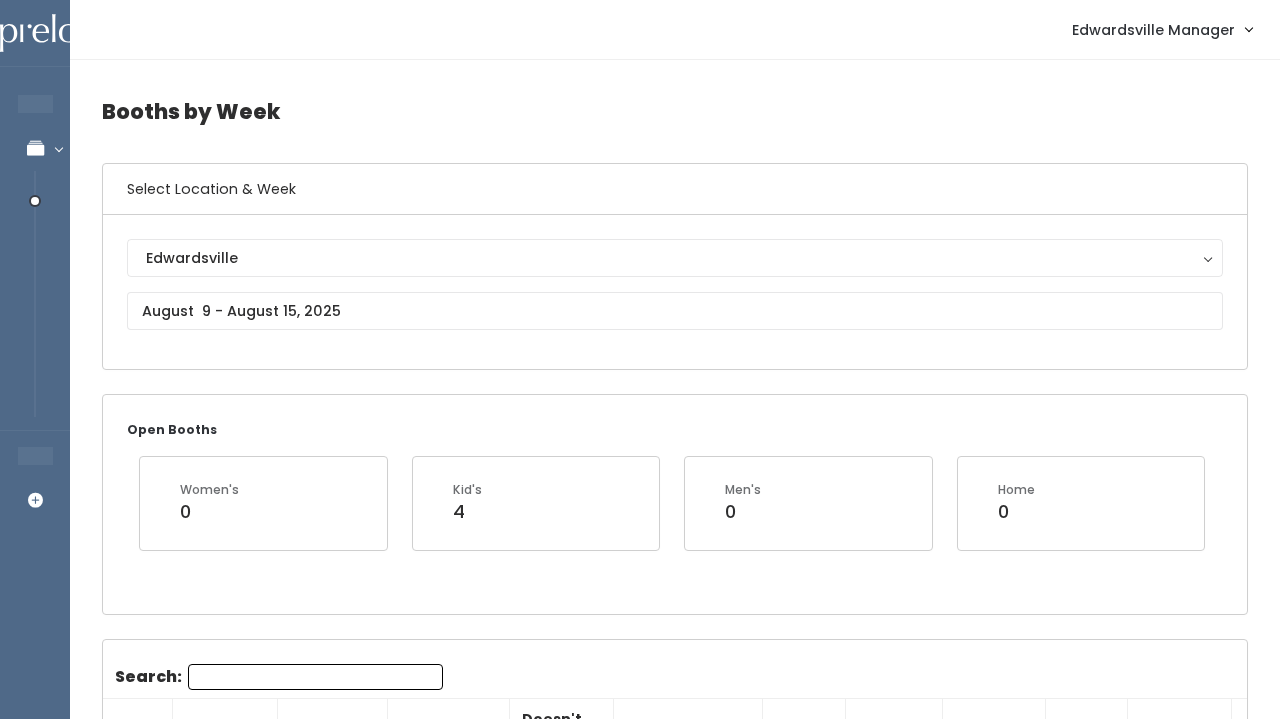 scroll, scrollTop: 0, scrollLeft: 0, axis: both 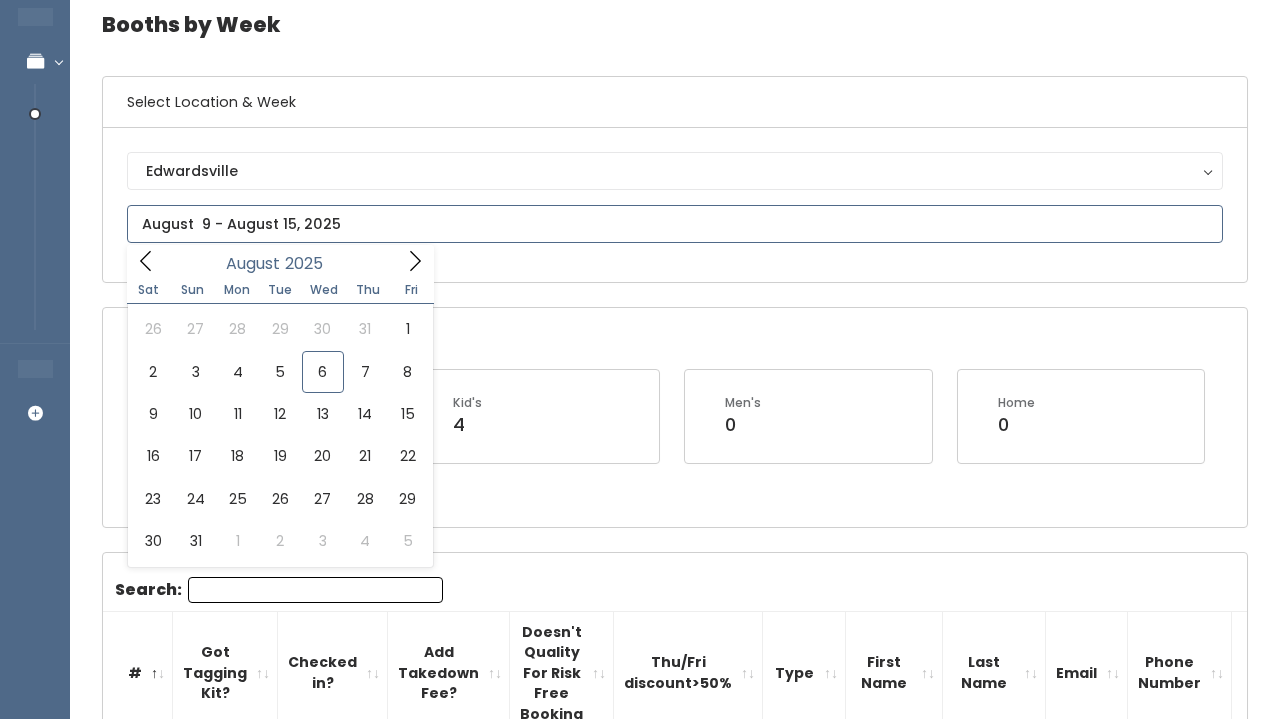 click at bounding box center [675, 224] 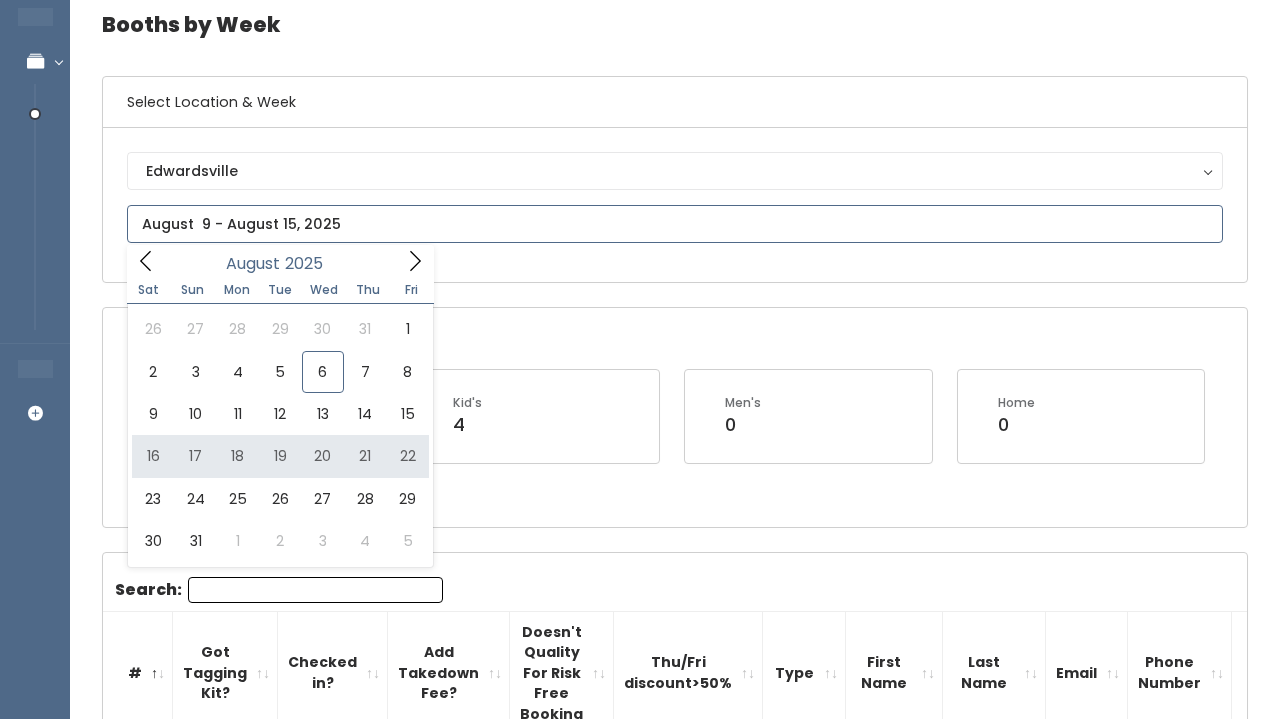 type on "August 16 to August 22" 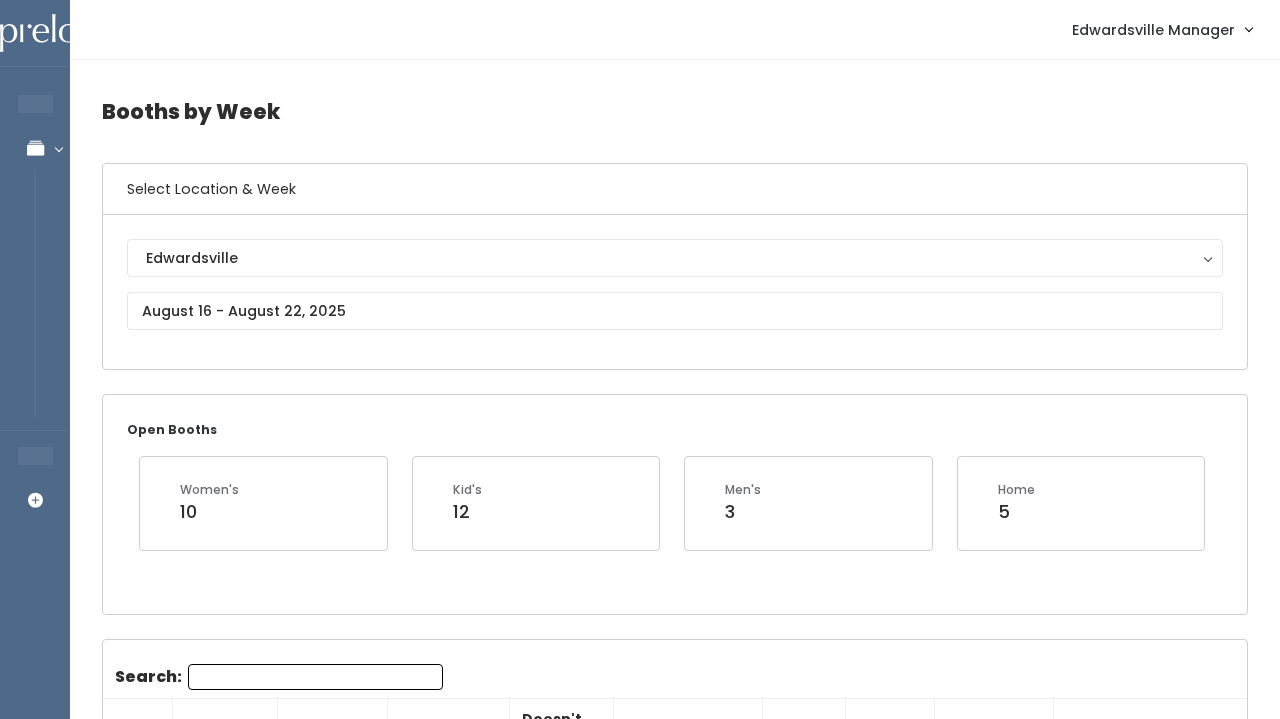 scroll, scrollTop: 0, scrollLeft: 0, axis: both 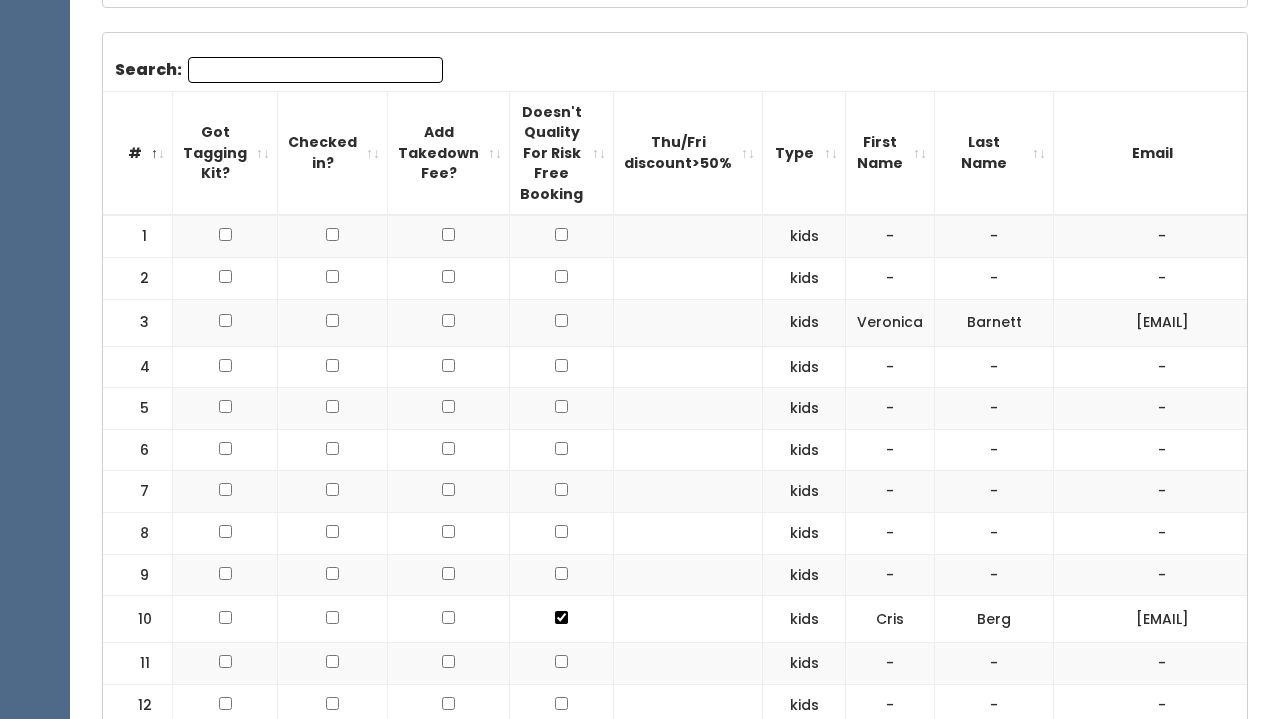 click on "Search:" at bounding box center (315, 70) 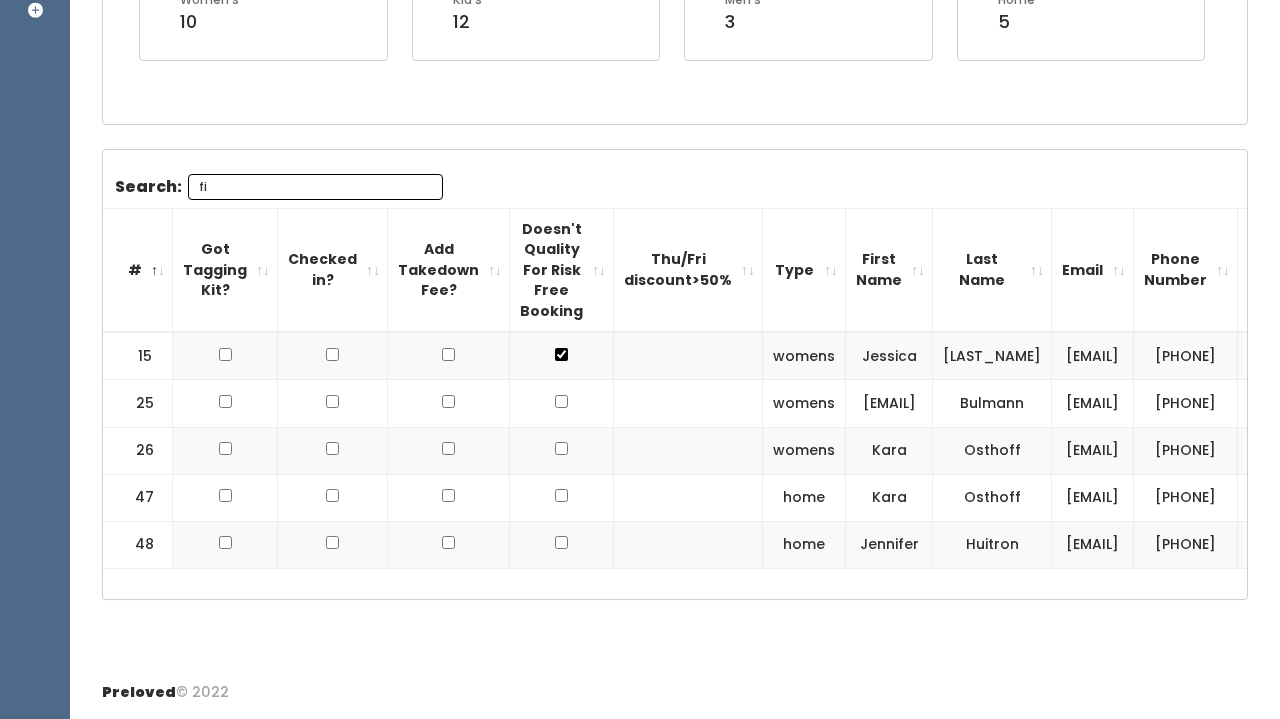 scroll, scrollTop: 292, scrollLeft: 0, axis: vertical 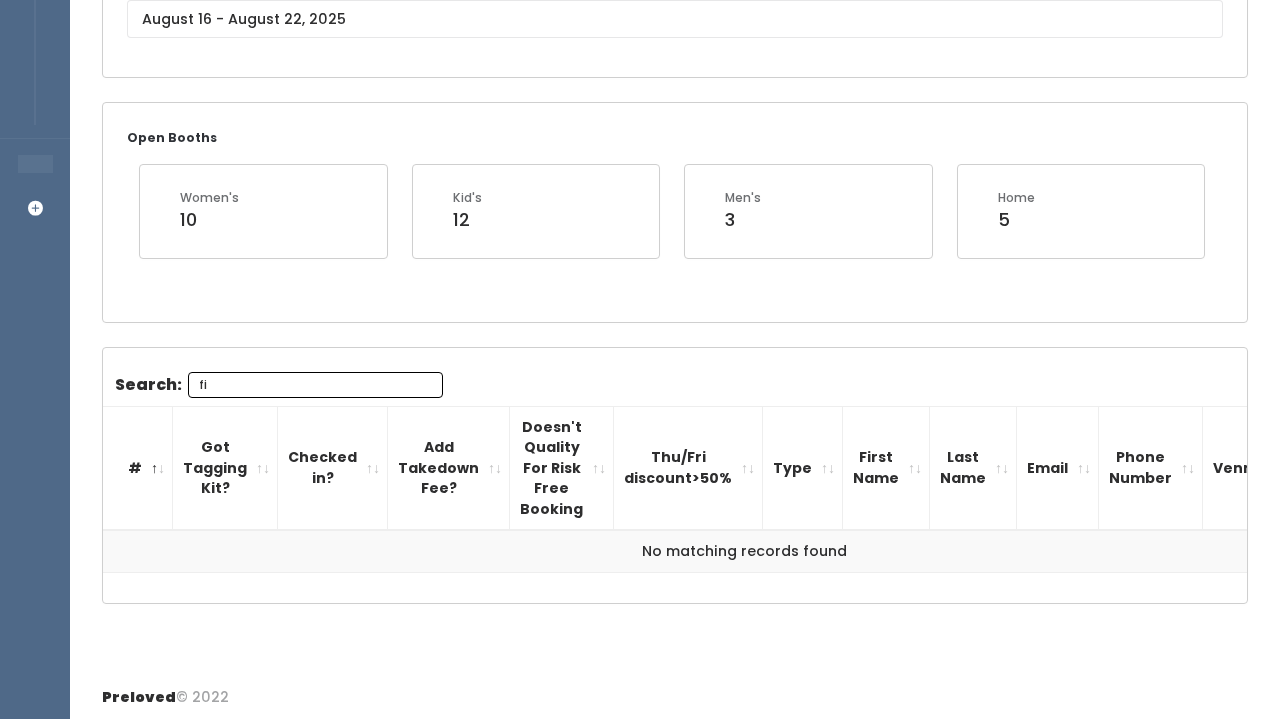 type on "f" 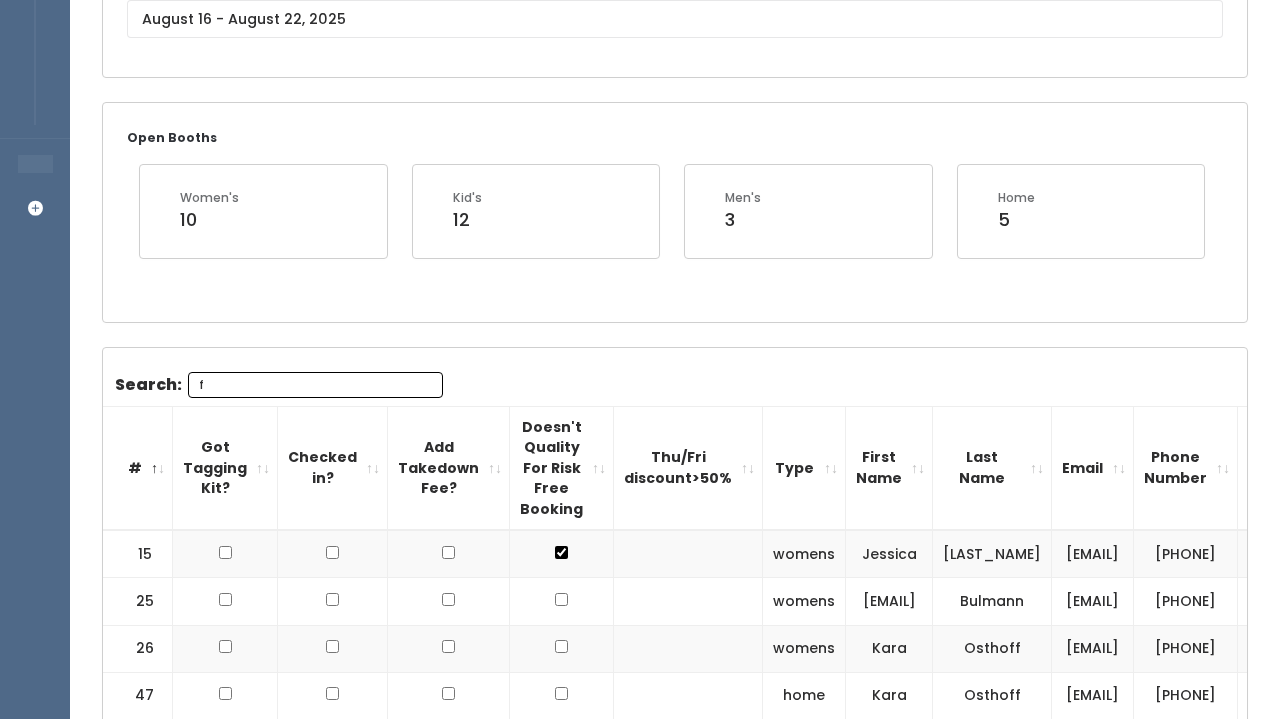 type 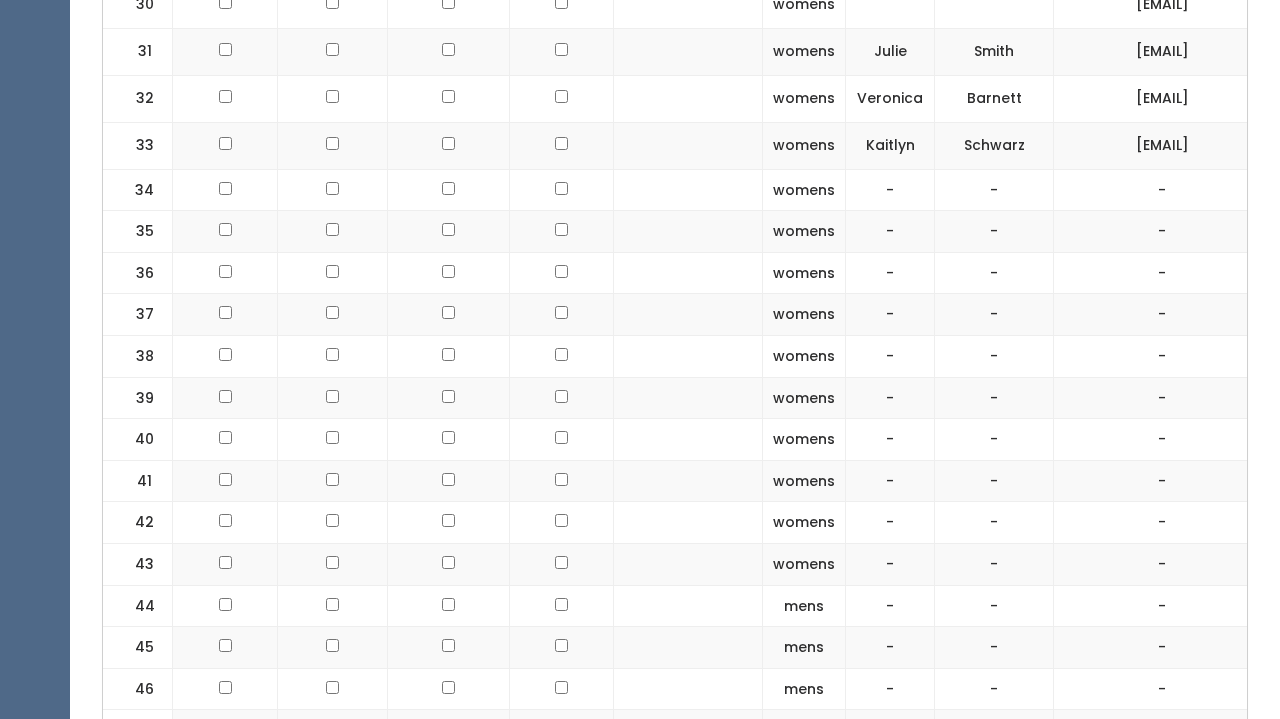 scroll, scrollTop: 2143, scrollLeft: 0, axis: vertical 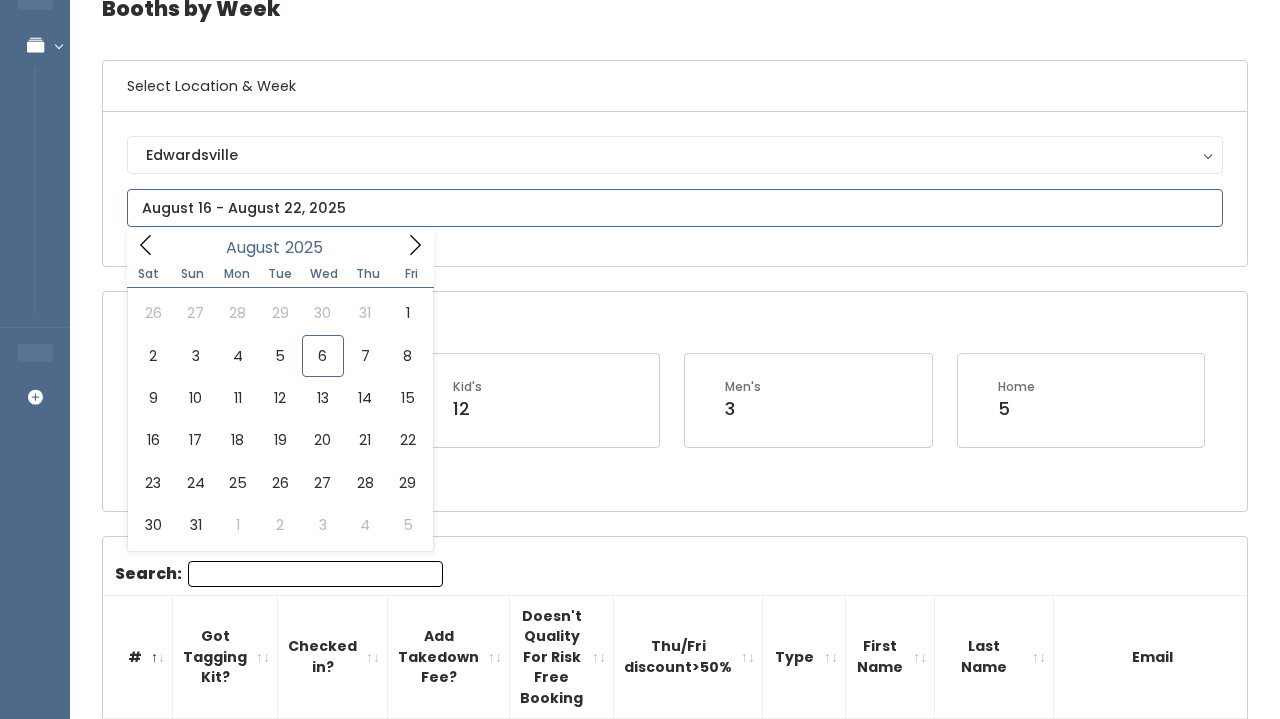 click at bounding box center [675, 208] 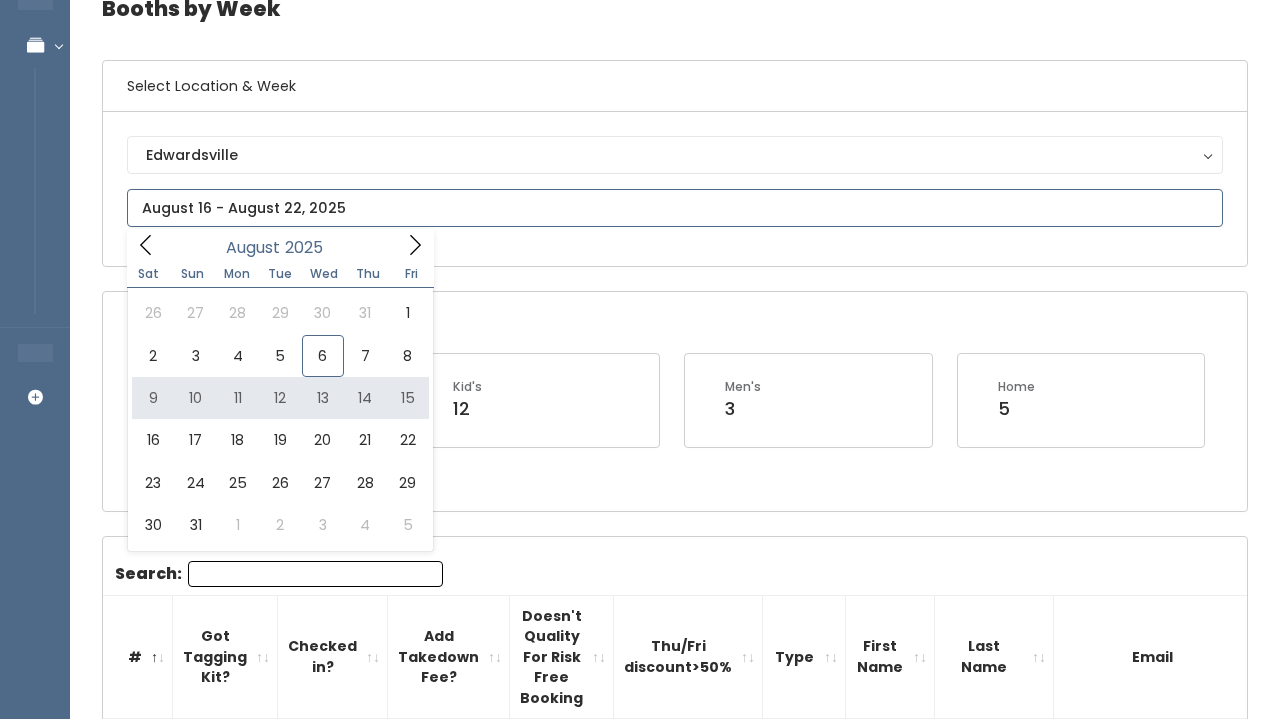 type on "August 9 to August 15" 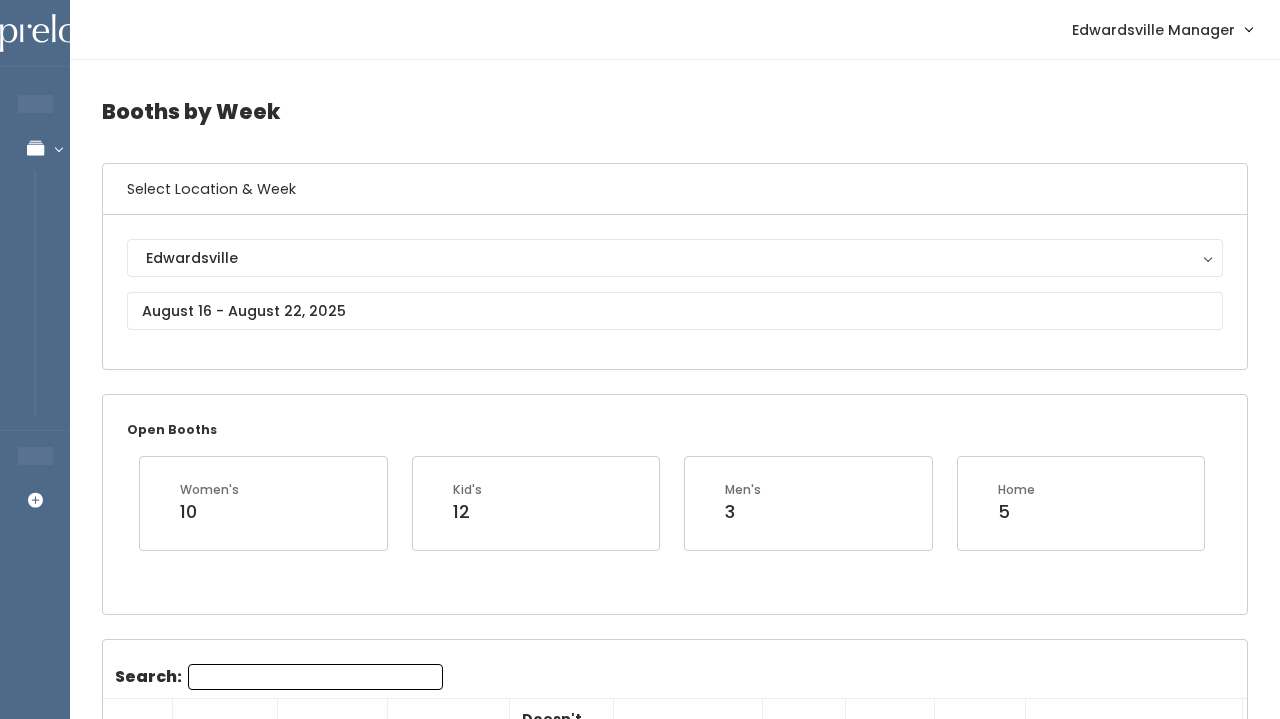 scroll, scrollTop: 1174, scrollLeft: 0, axis: vertical 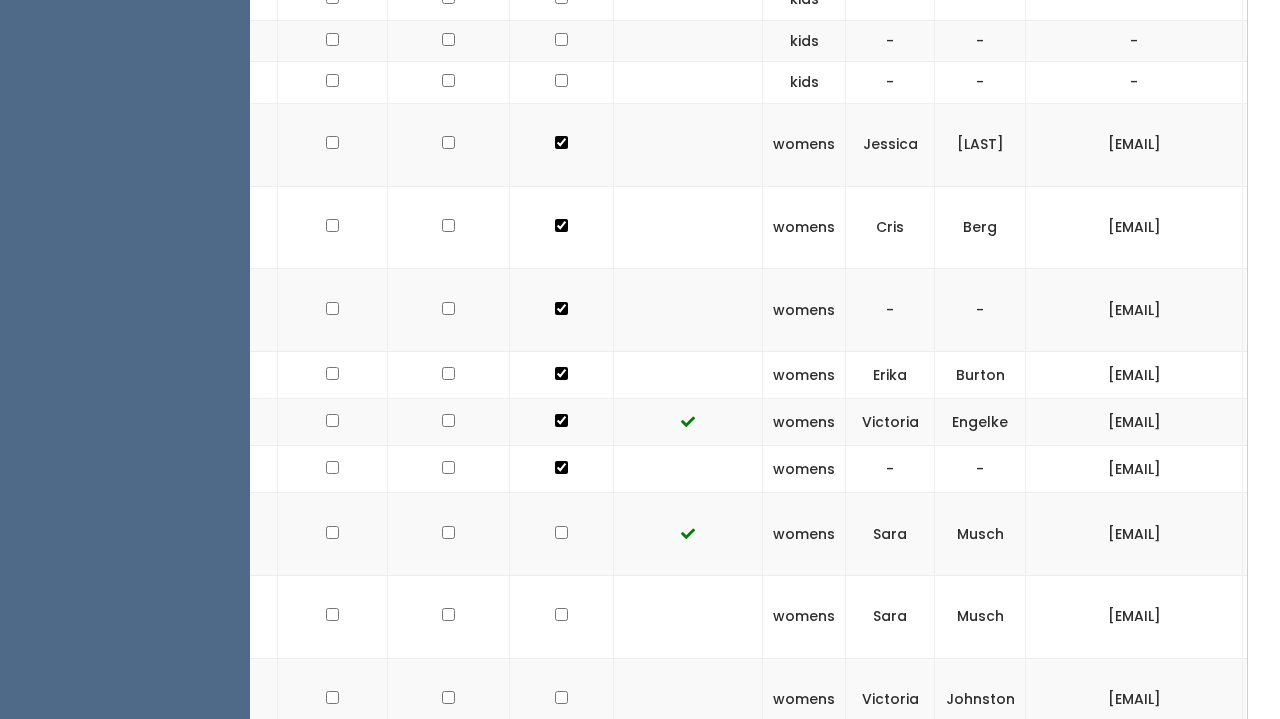 click on "EMPLOYEES
Manage Bookings
Booths by Week
All Bookings
Bookings with Booths
Booth Discounts
Seller Check-in
STORE MANAGER
Add Booking" at bounding box center (125, 493) 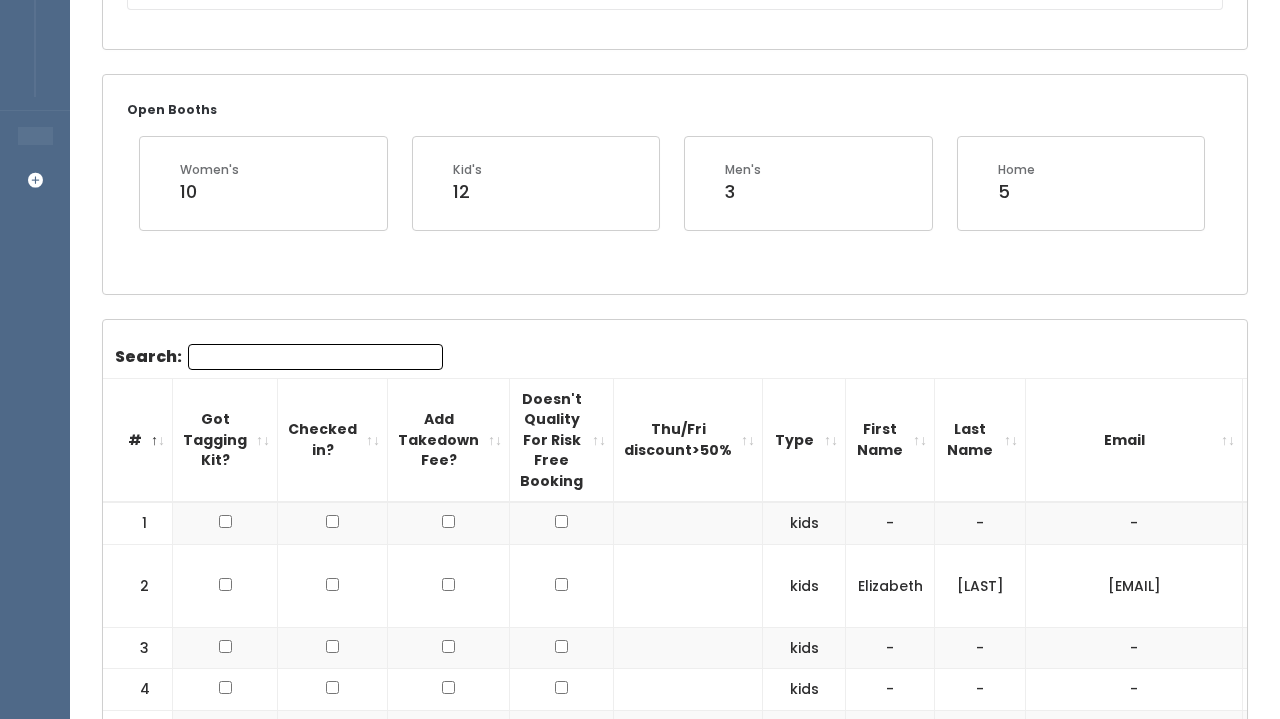 scroll, scrollTop: 297, scrollLeft: 0, axis: vertical 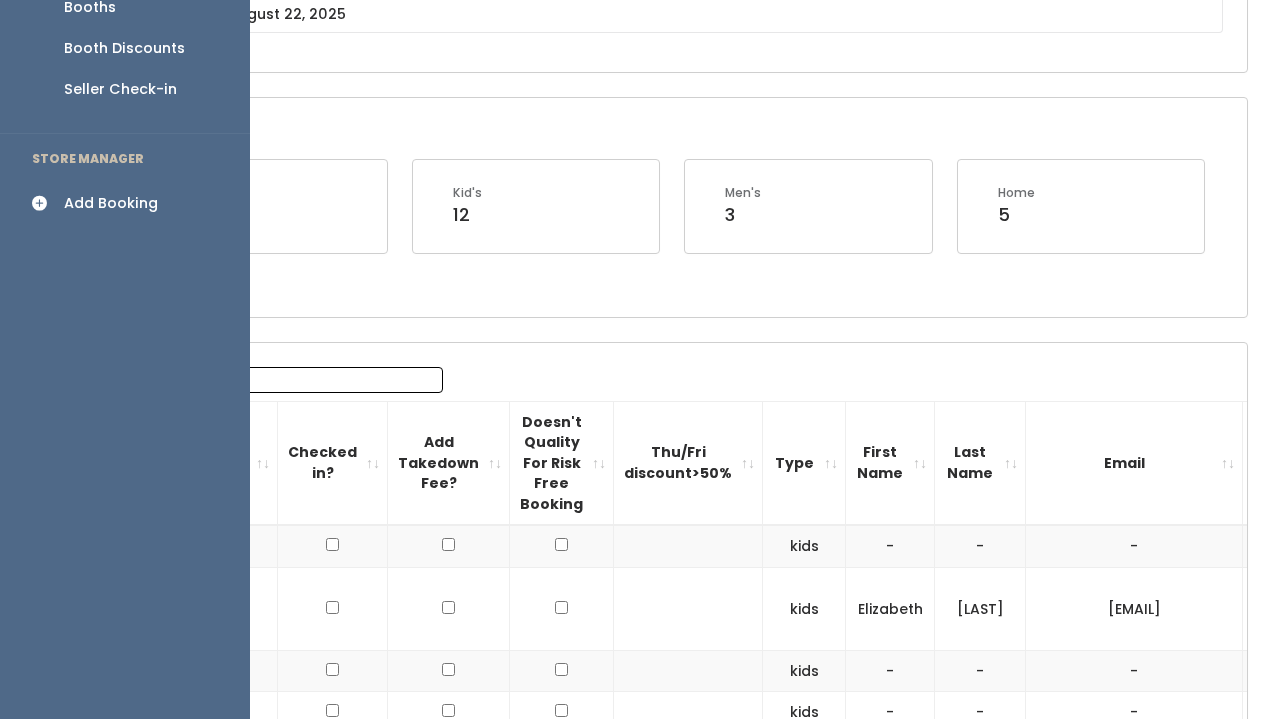 click at bounding box center (46, 203) 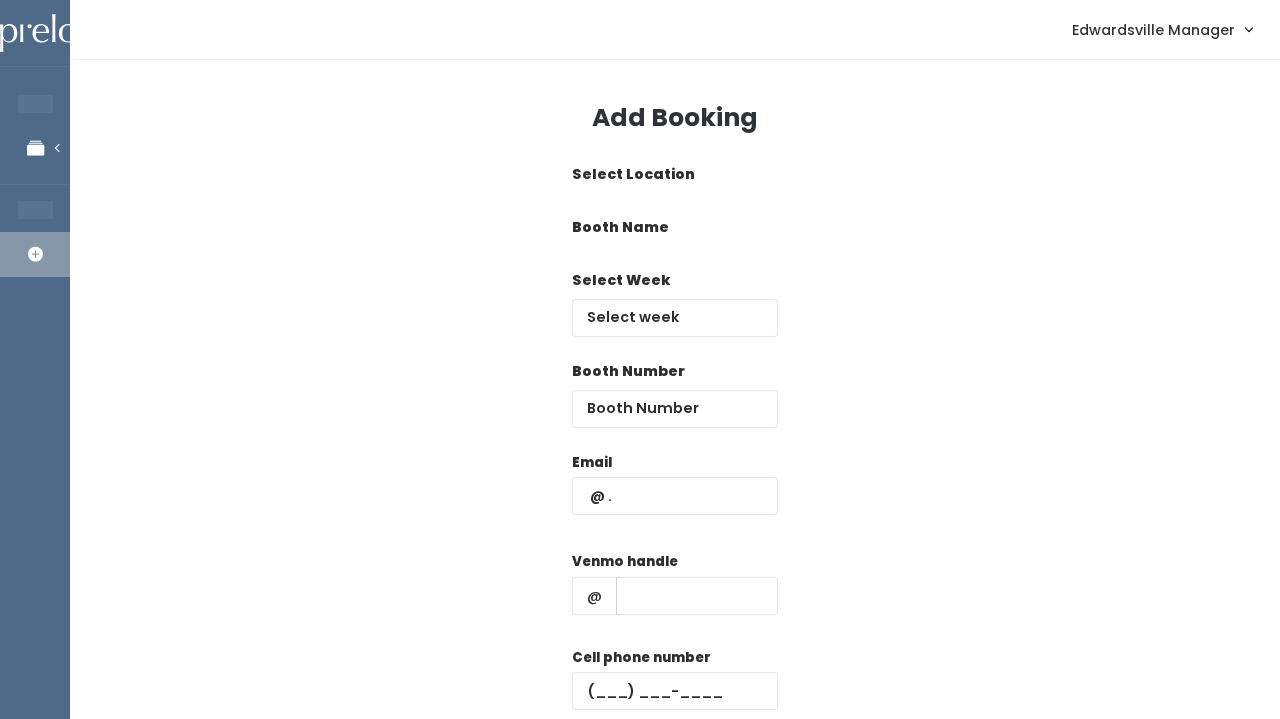 scroll, scrollTop: 0, scrollLeft: 0, axis: both 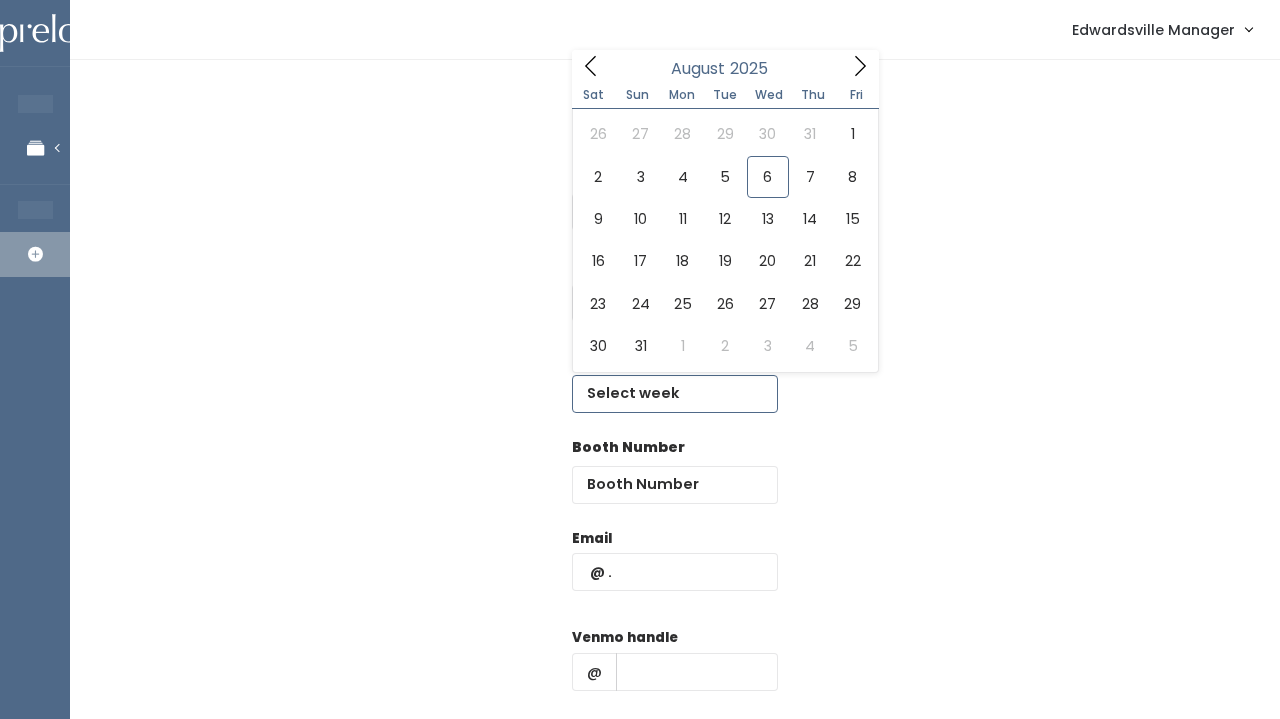 click at bounding box center (675, 394) 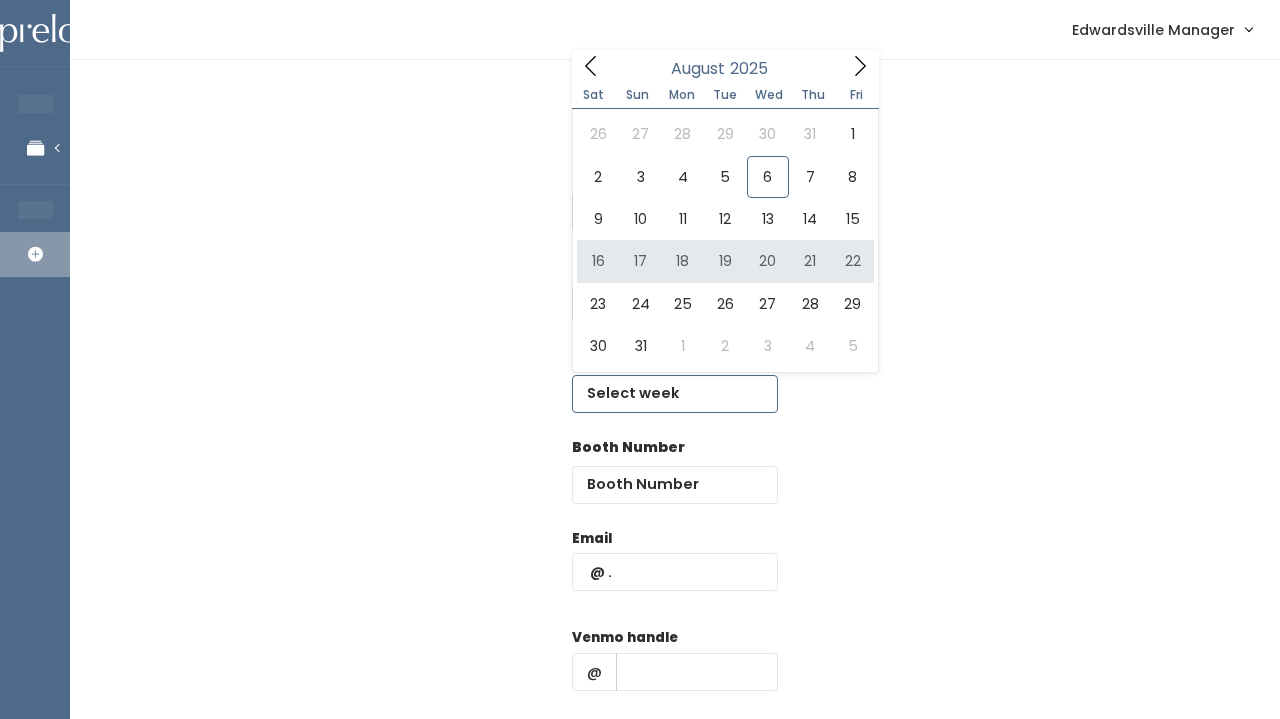 type on "[MONTH] [NUMBER] to [MONTH] [NUMBER]" 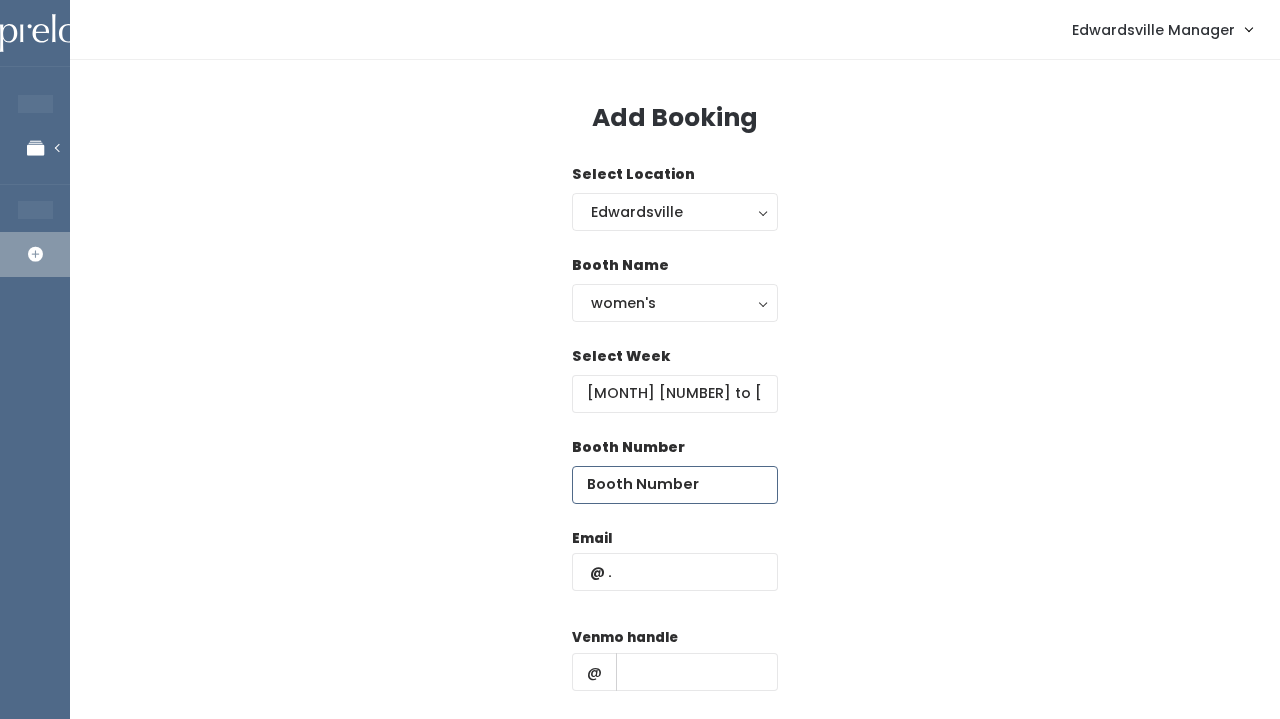 click at bounding box center [675, 485] 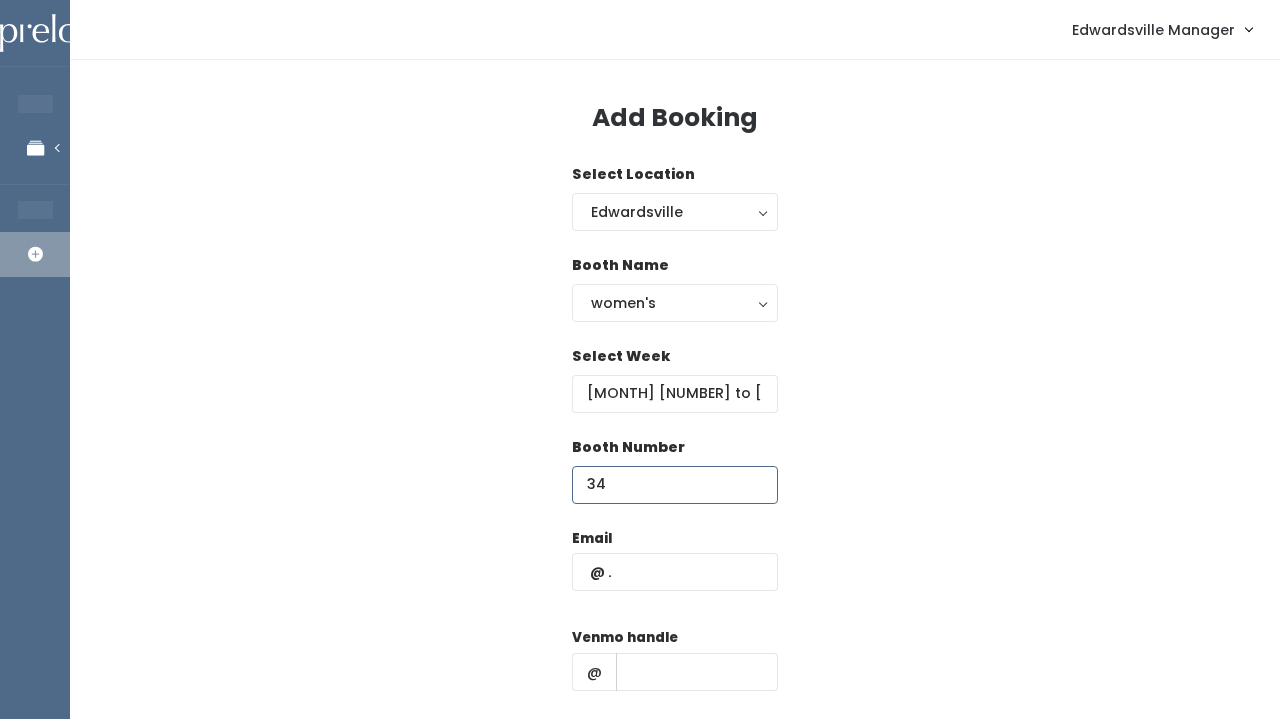 type on "34" 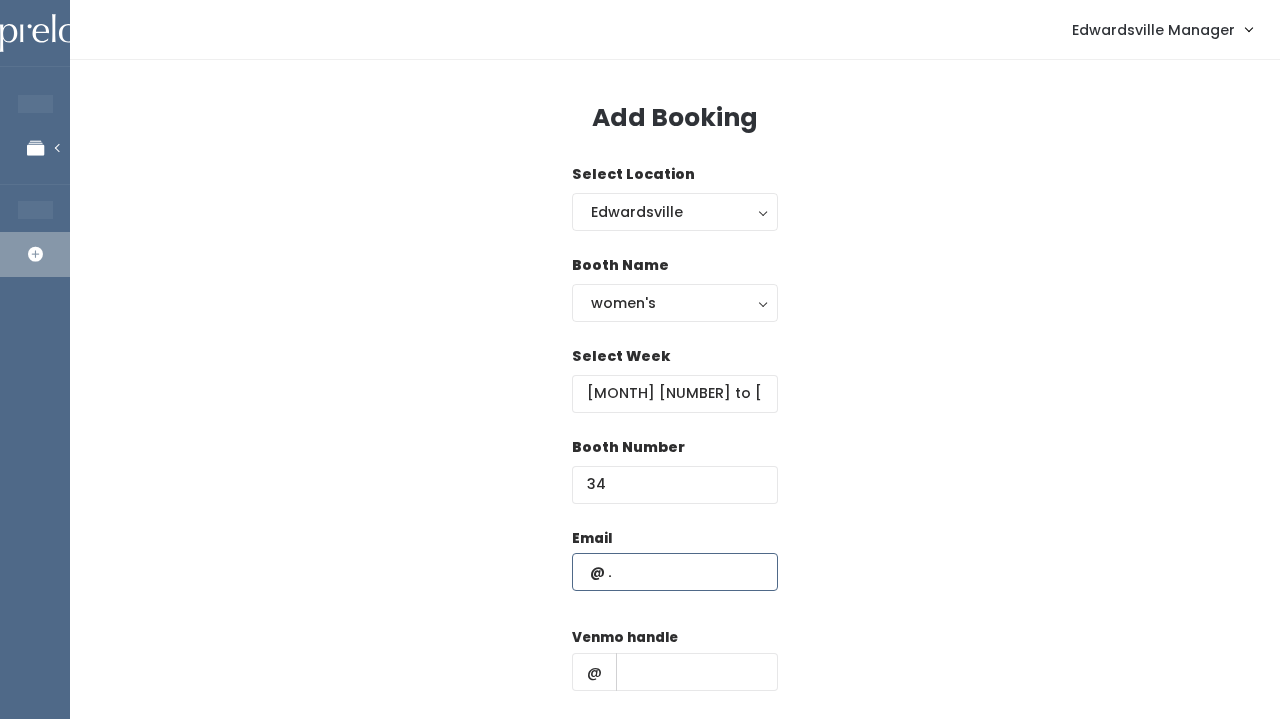 paste on "hzrdus7@yahoo.com" 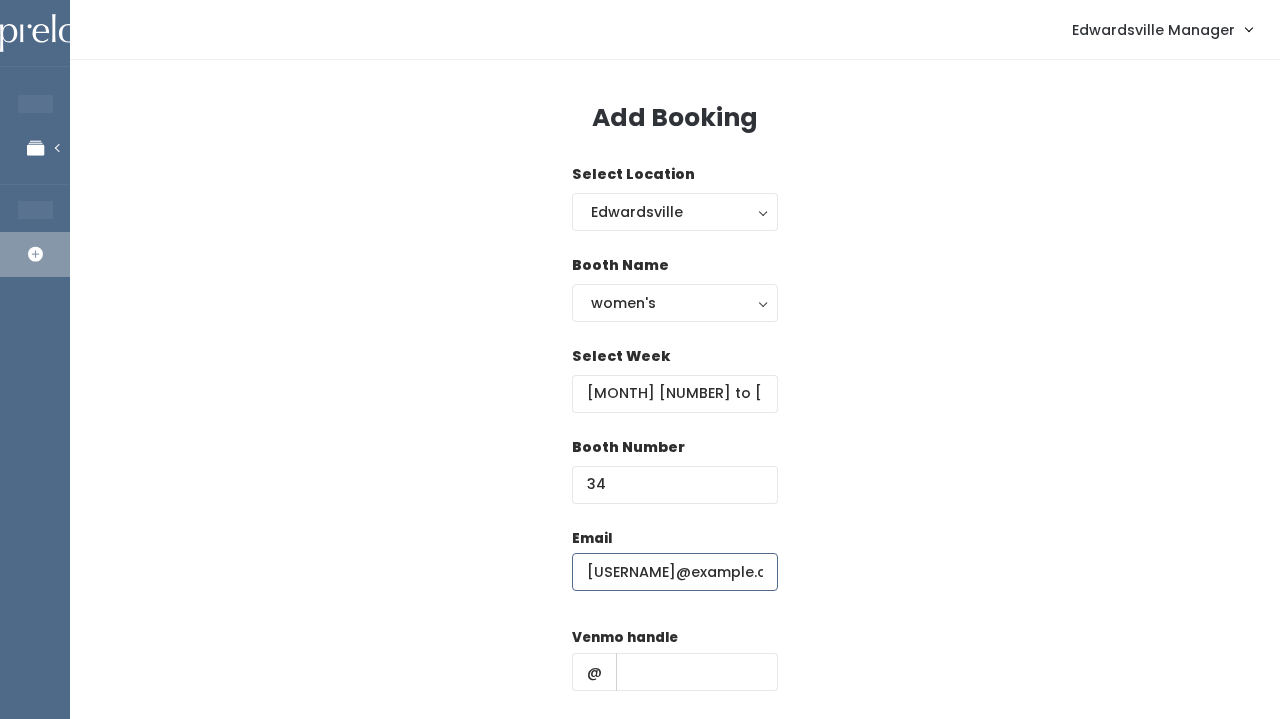 type on "[EMAIL]" 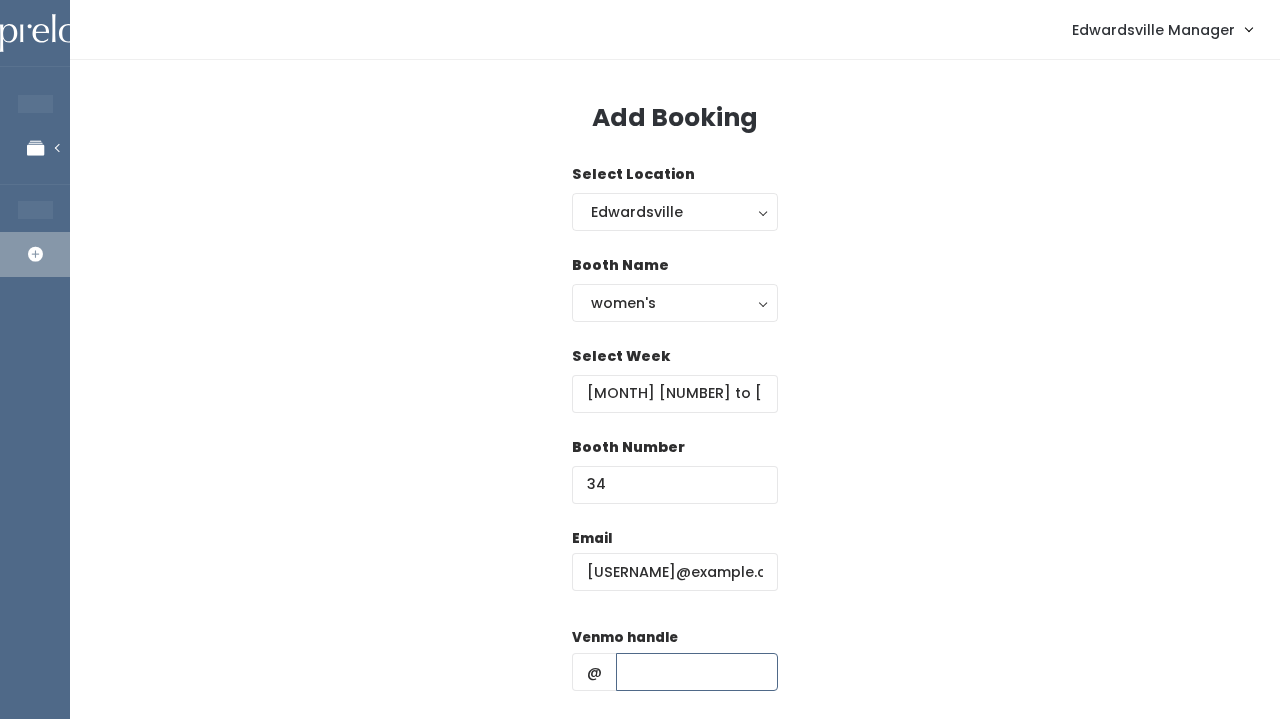 click at bounding box center (697, 672) 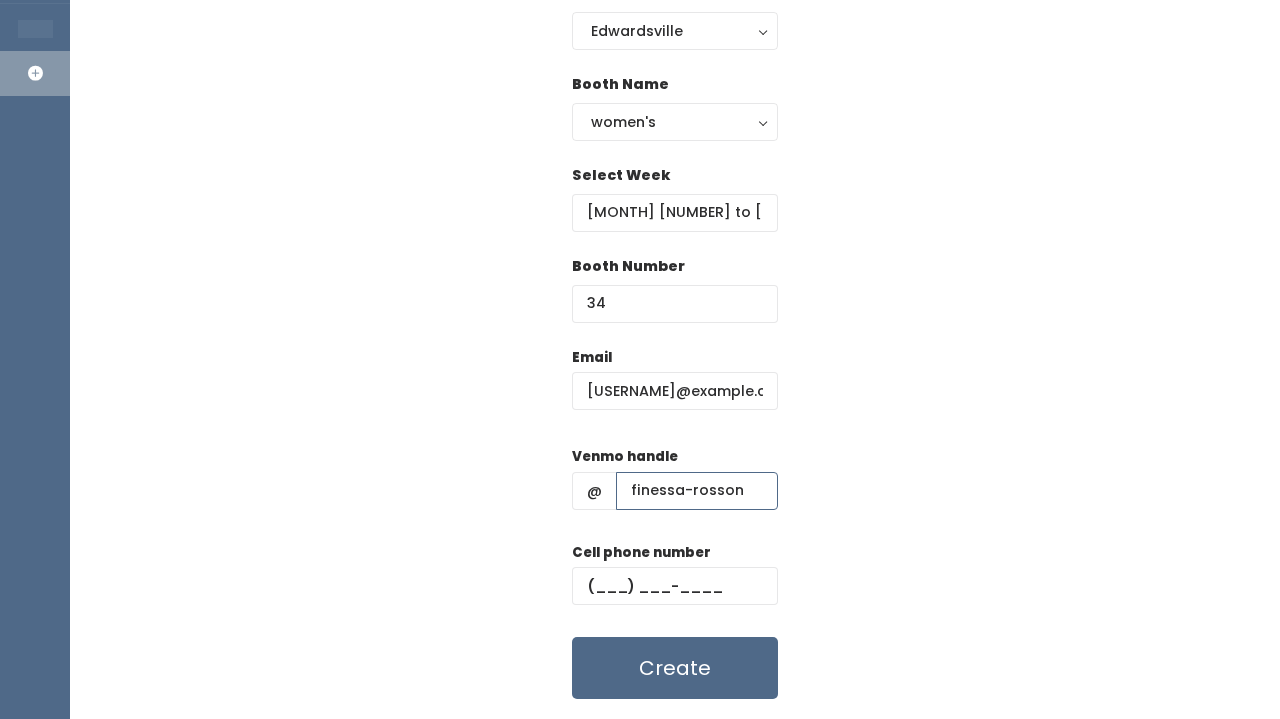 scroll, scrollTop: 202, scrollLeft: 0, axis: vertical 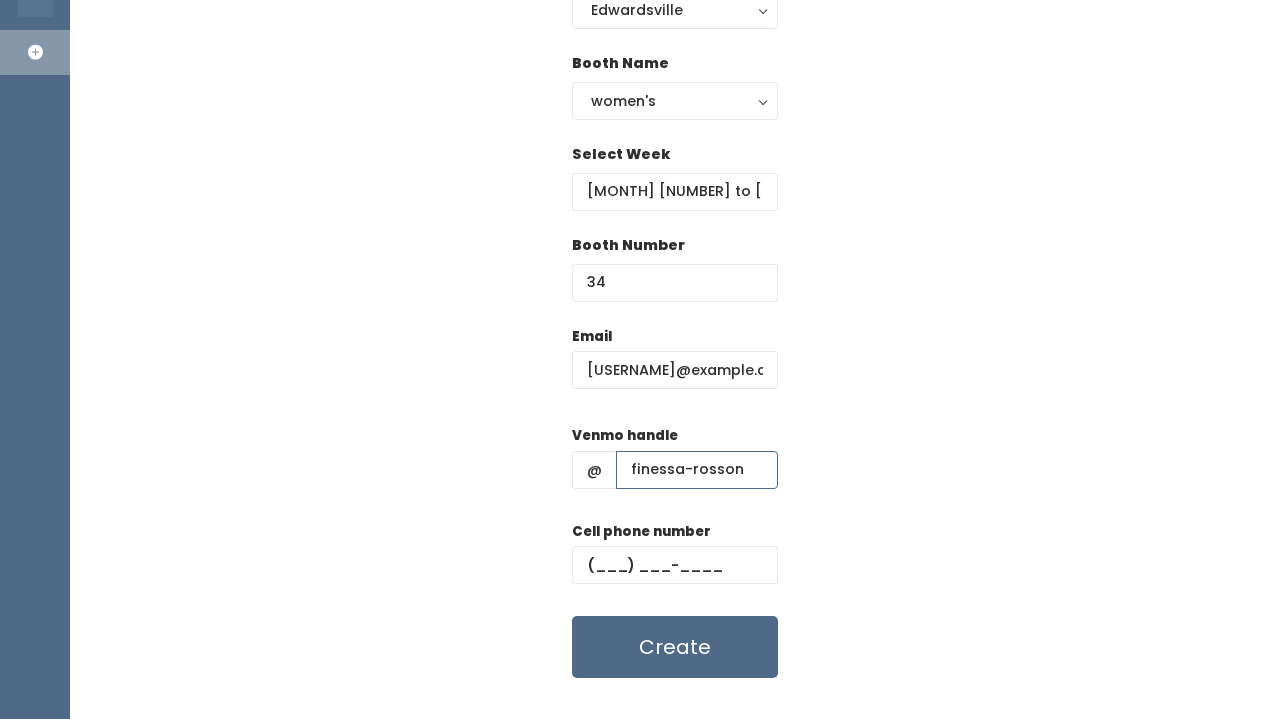 type on "finessa-rosson" 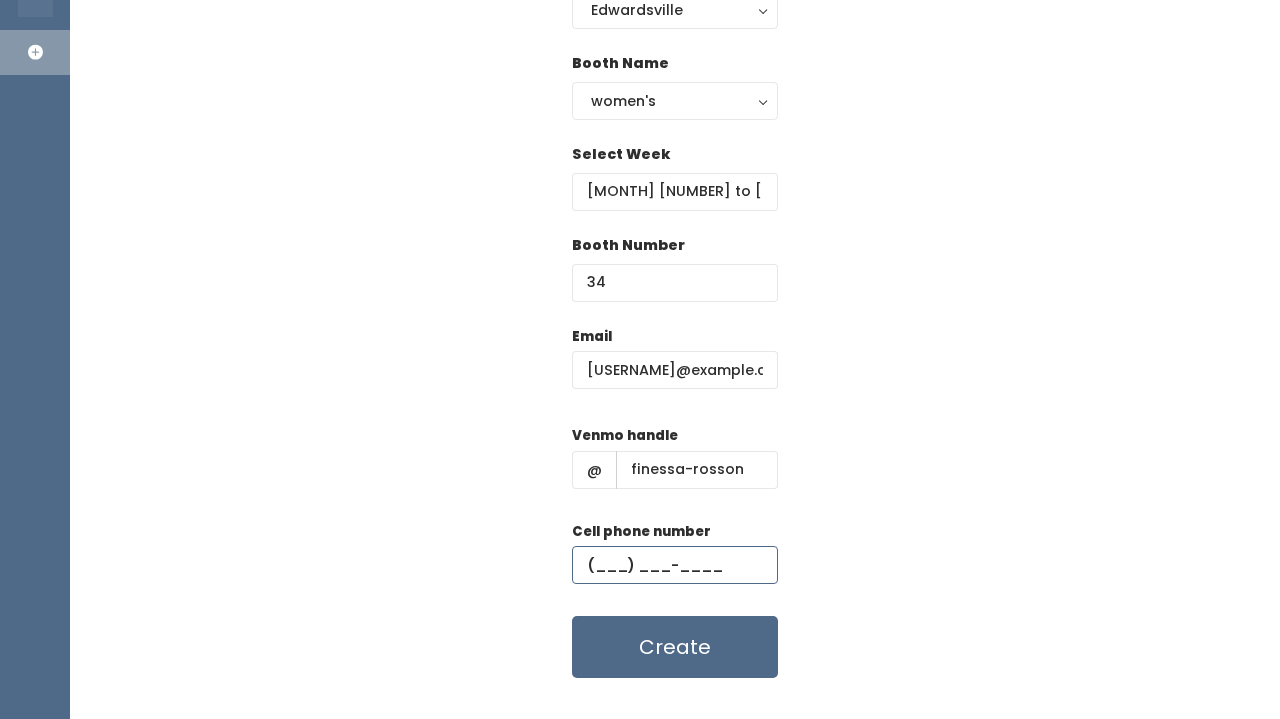 paste on "[PHONE]" 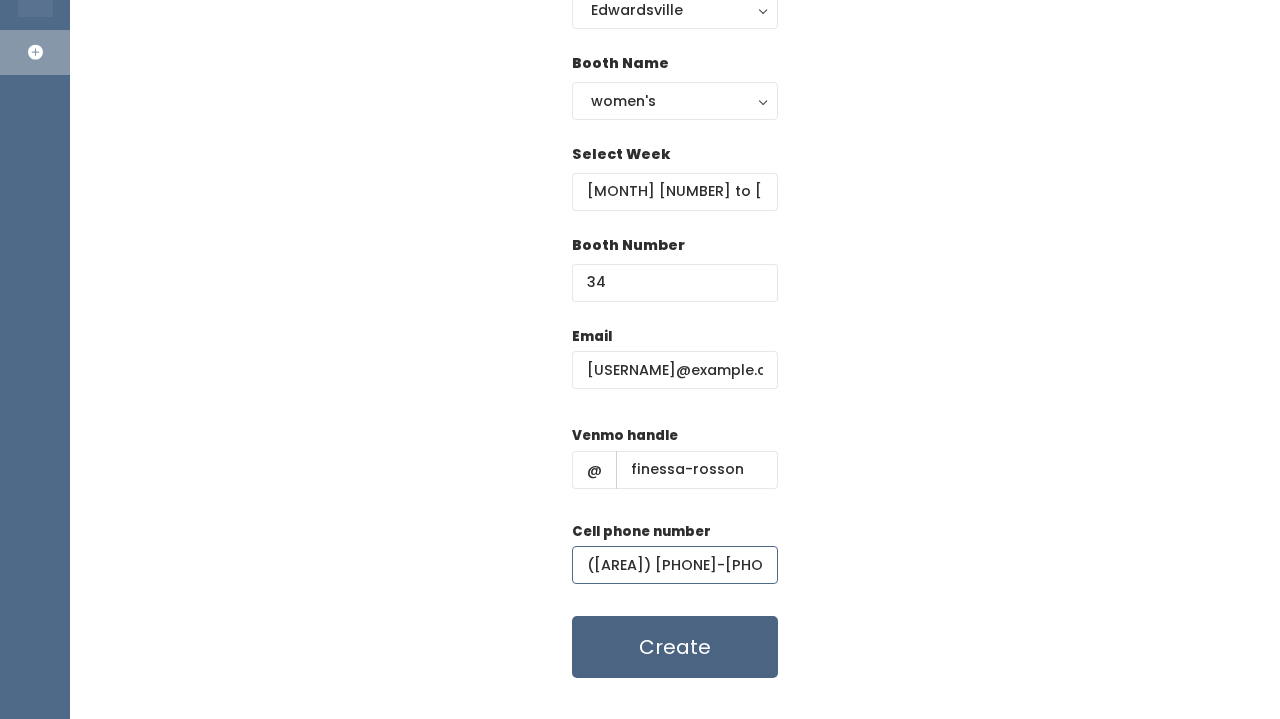 type on "[PHONE]" 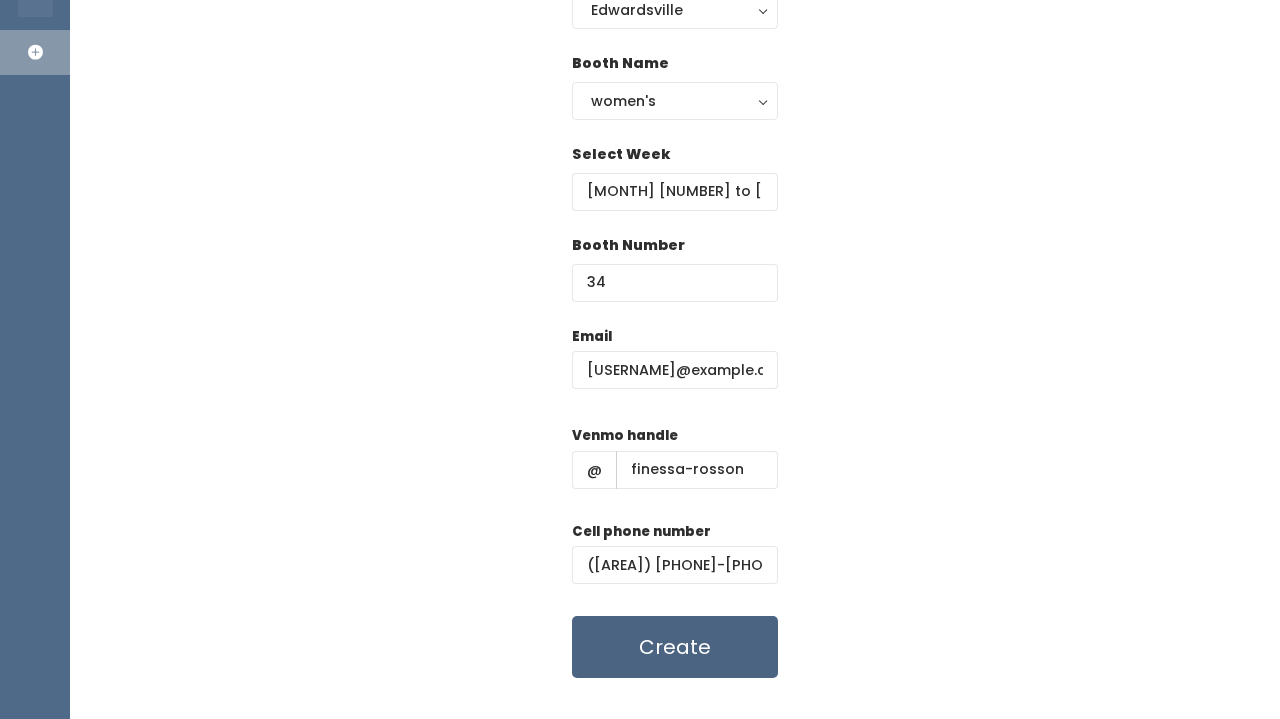 click on "Create" at bounding box center (675, 647) 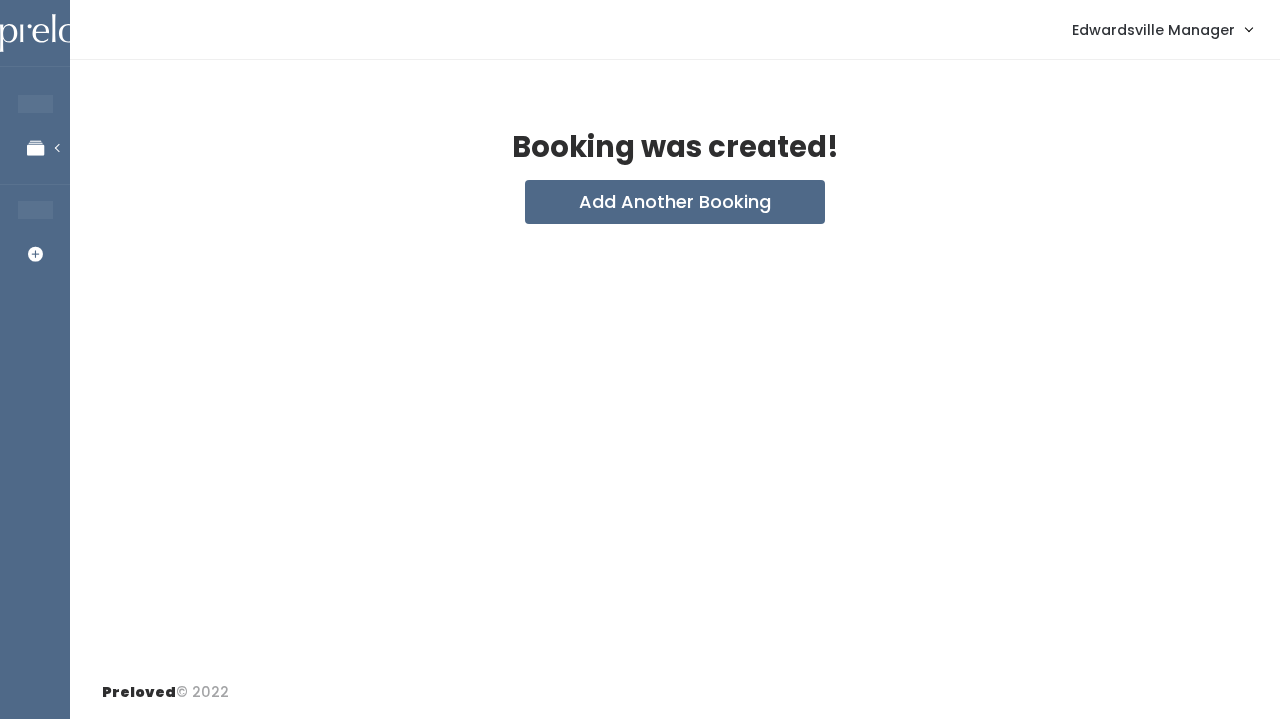 scroll, scrollTop: 0, scrollLeft: 0, axis: both 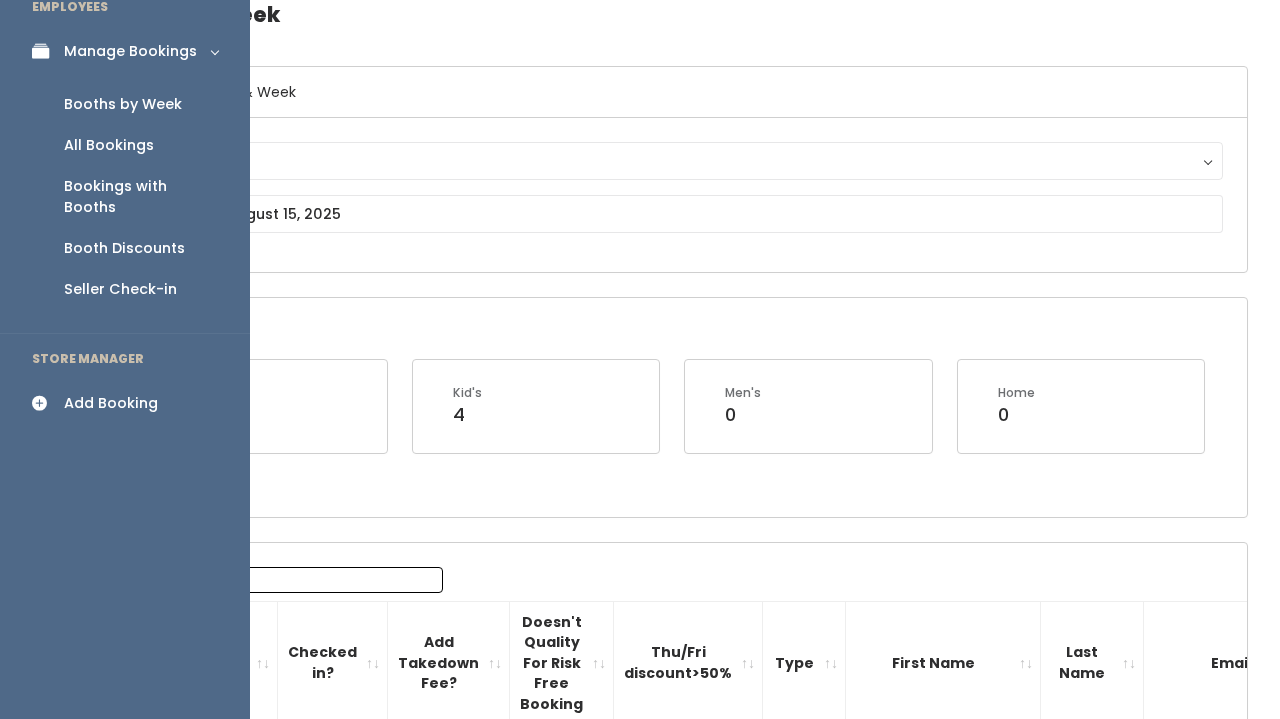click at bounding box center (46, 403) 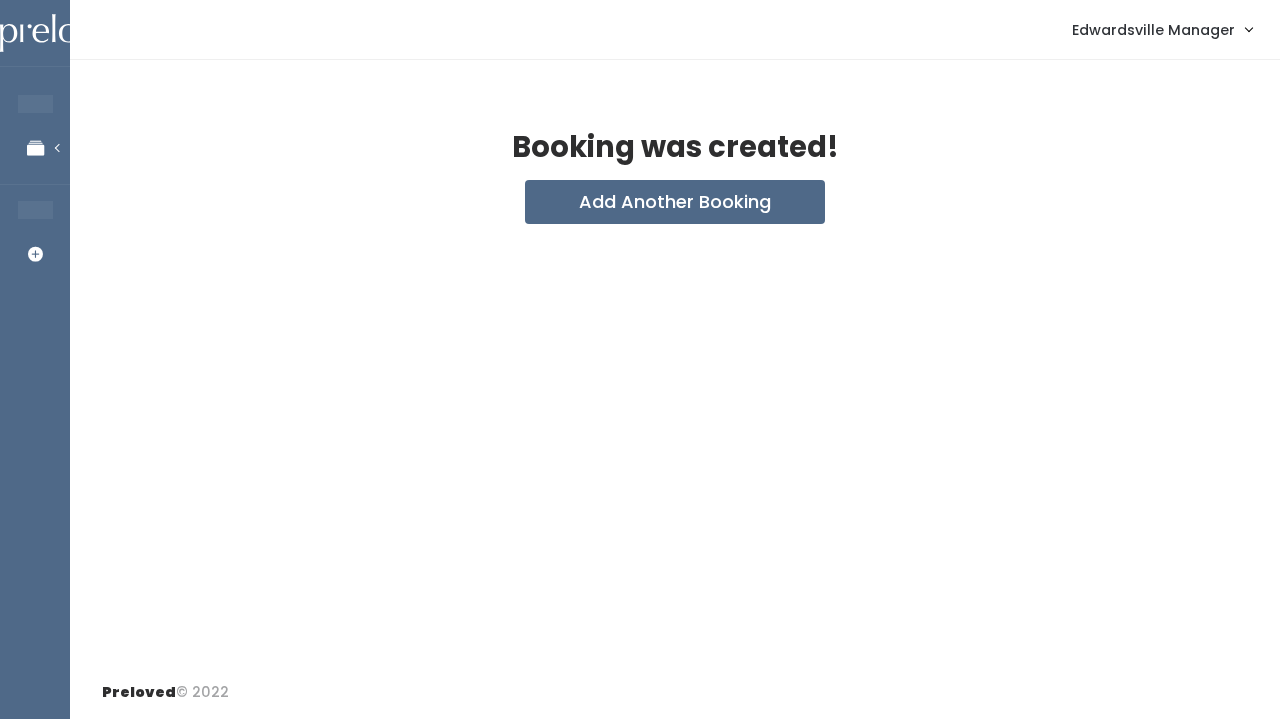 scroll, scrollTop: 0, scrollLeft: 0, axis: both 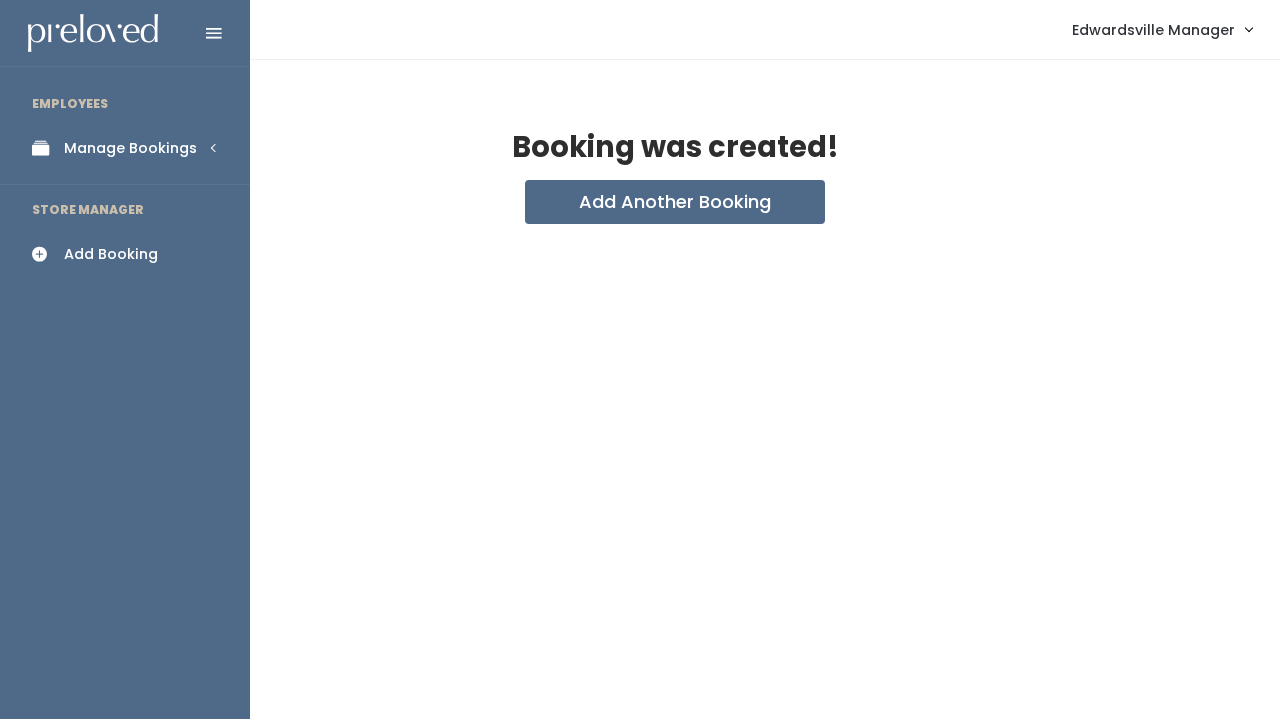 click at bounding box center (46, 148) 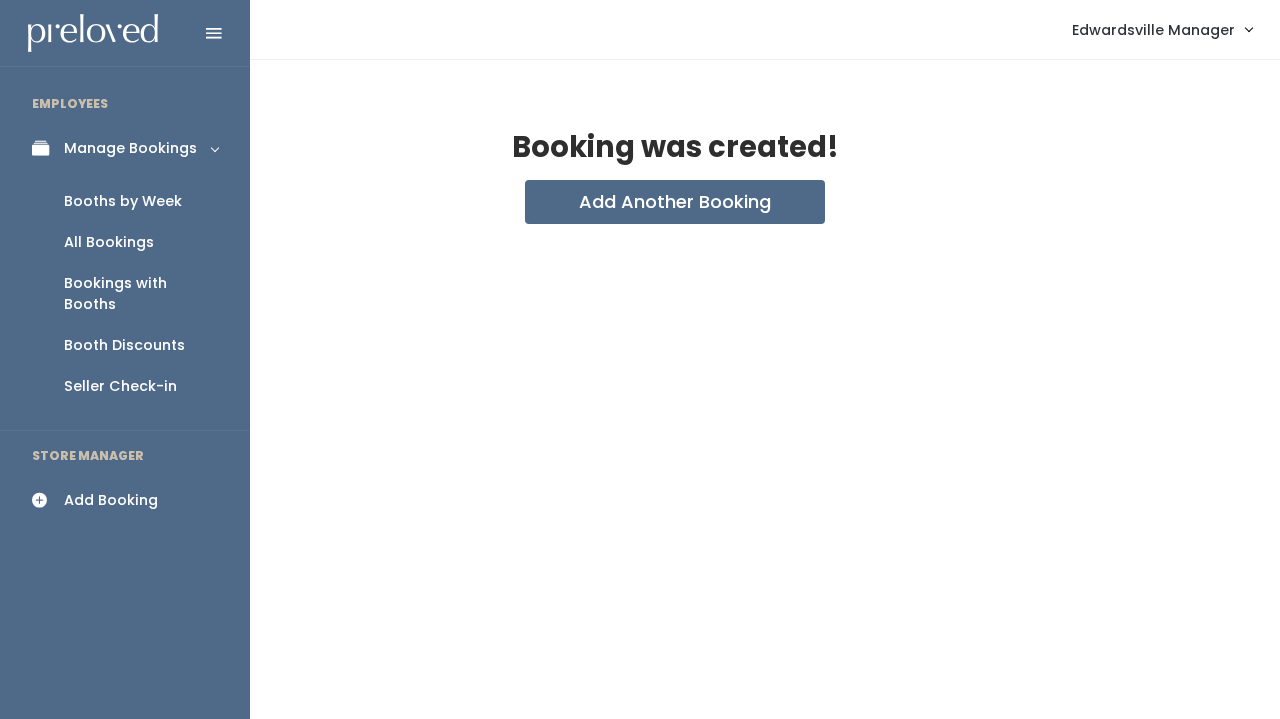 click on "All Bookings" at bounding box center [125, 242] 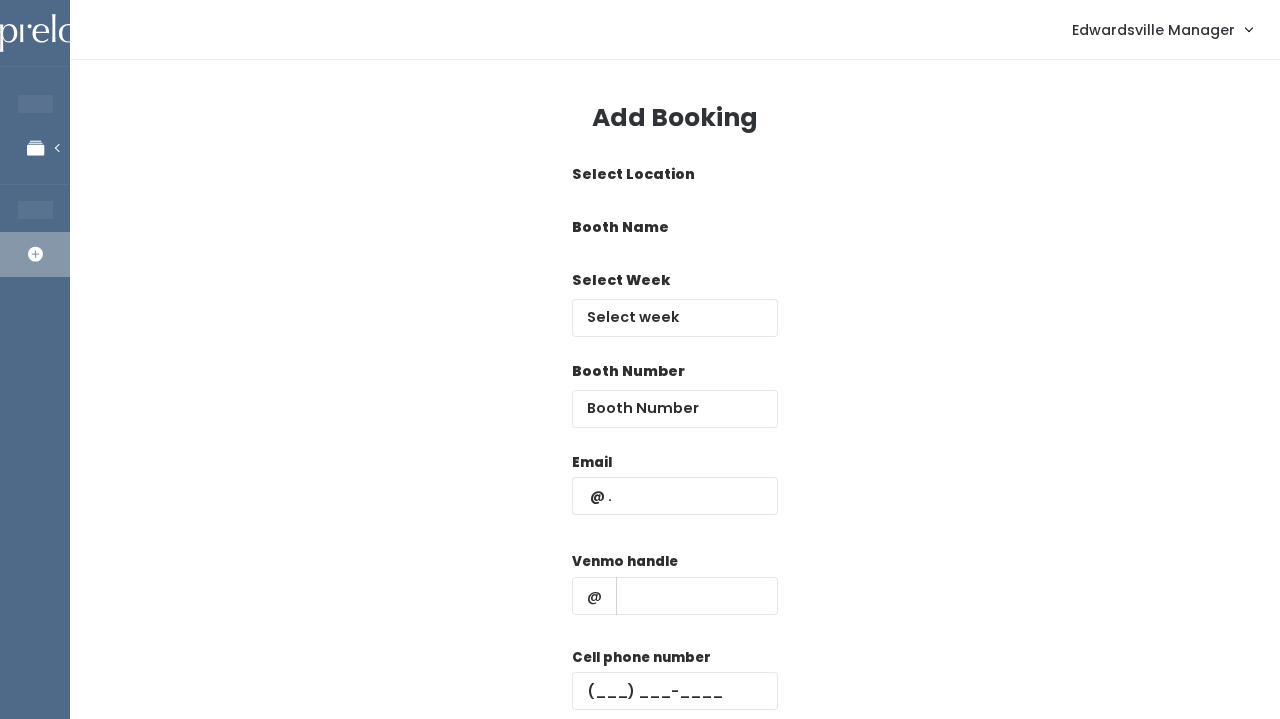 scroll, scrollTop: 0, scrollLeft: 0, axis: both 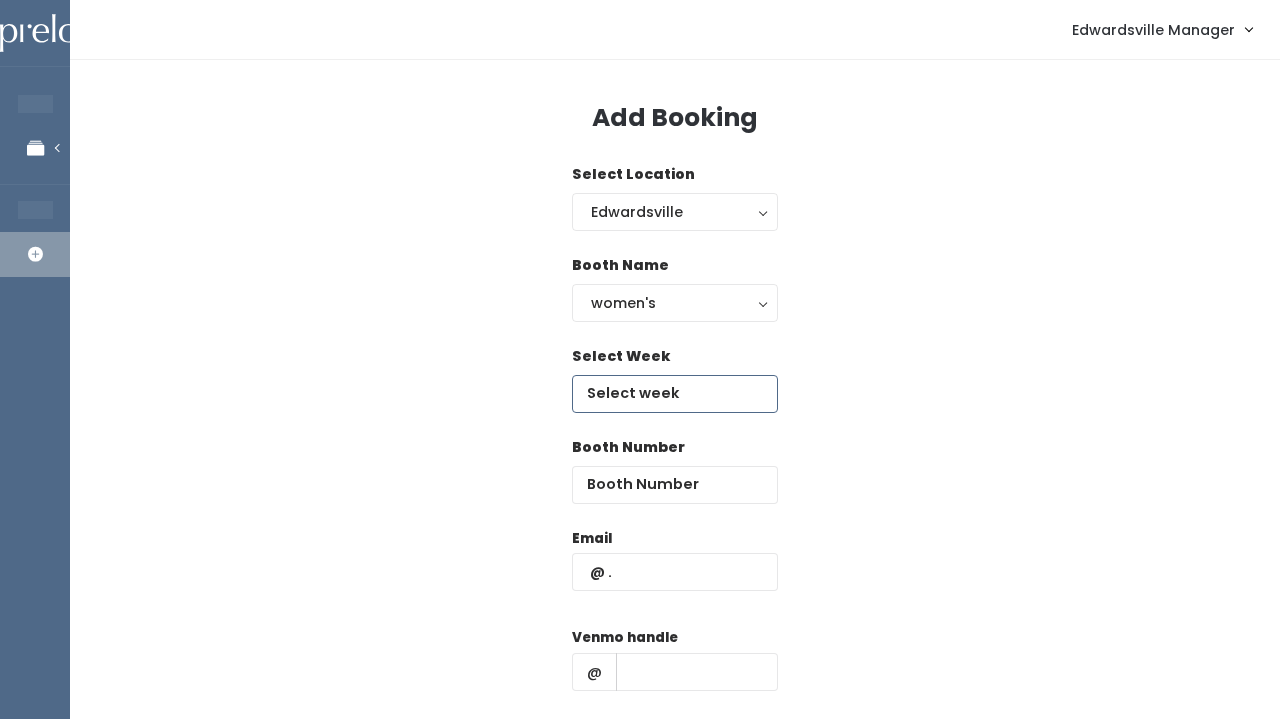 click at bounding box center [675, 394] 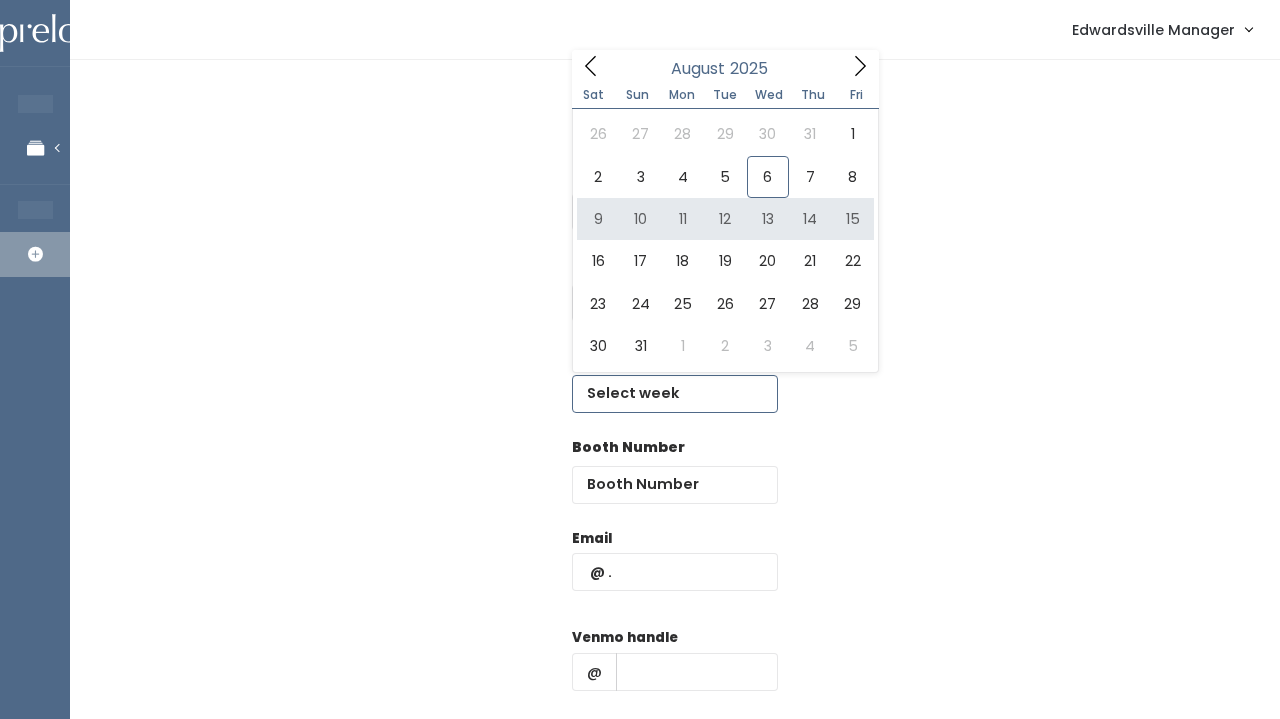 type on "August 9 to August 15" 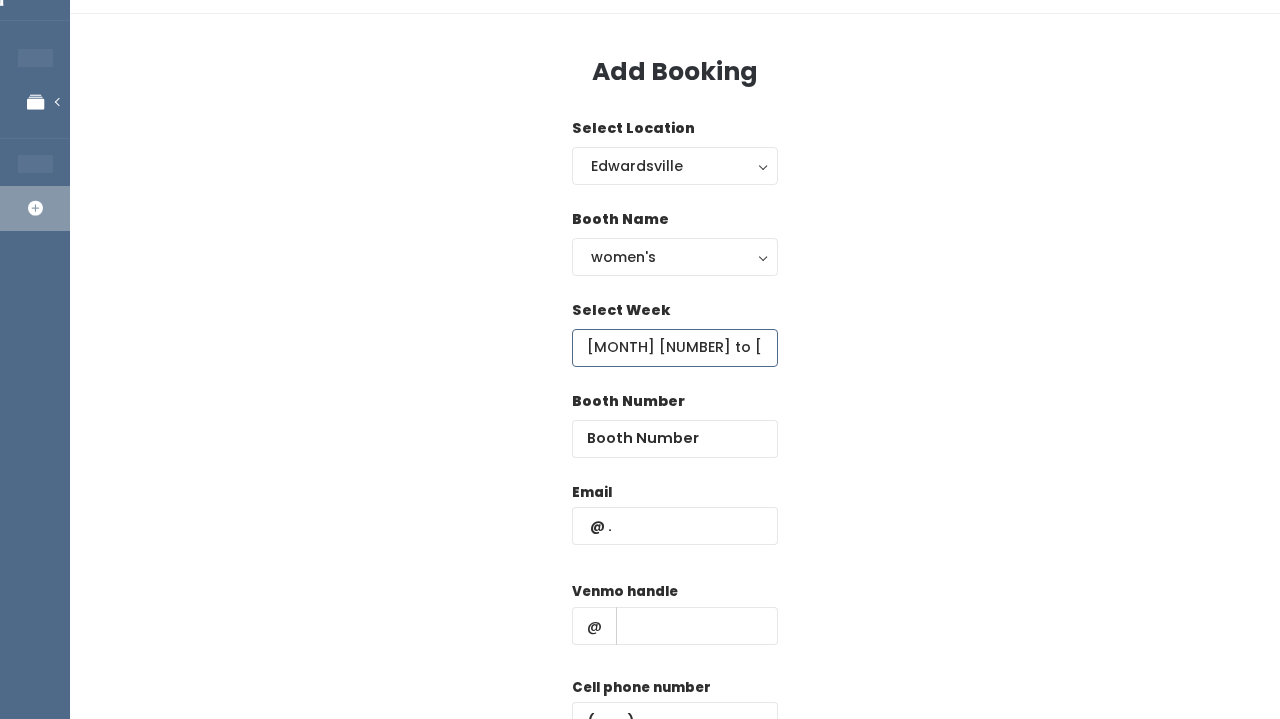 scroll, scrollTop: 48, scrollLeft: 0, axis: vertical 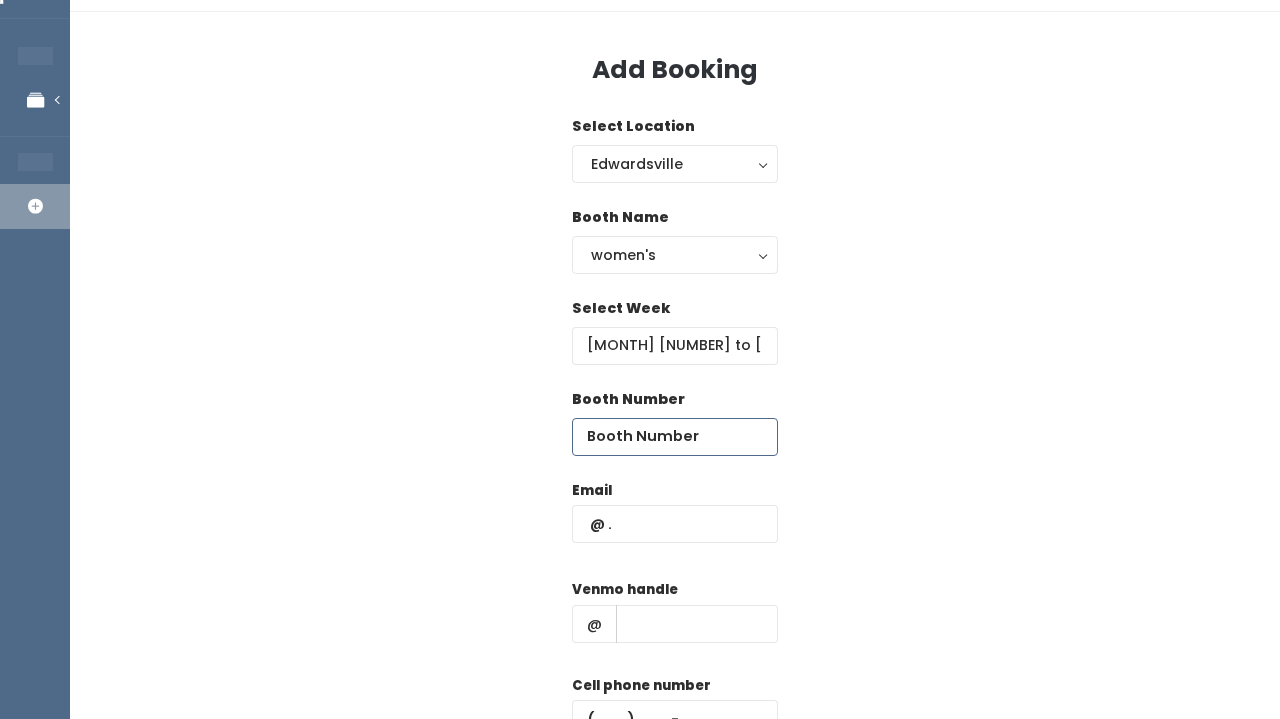 click at bounding box center [675, 437] 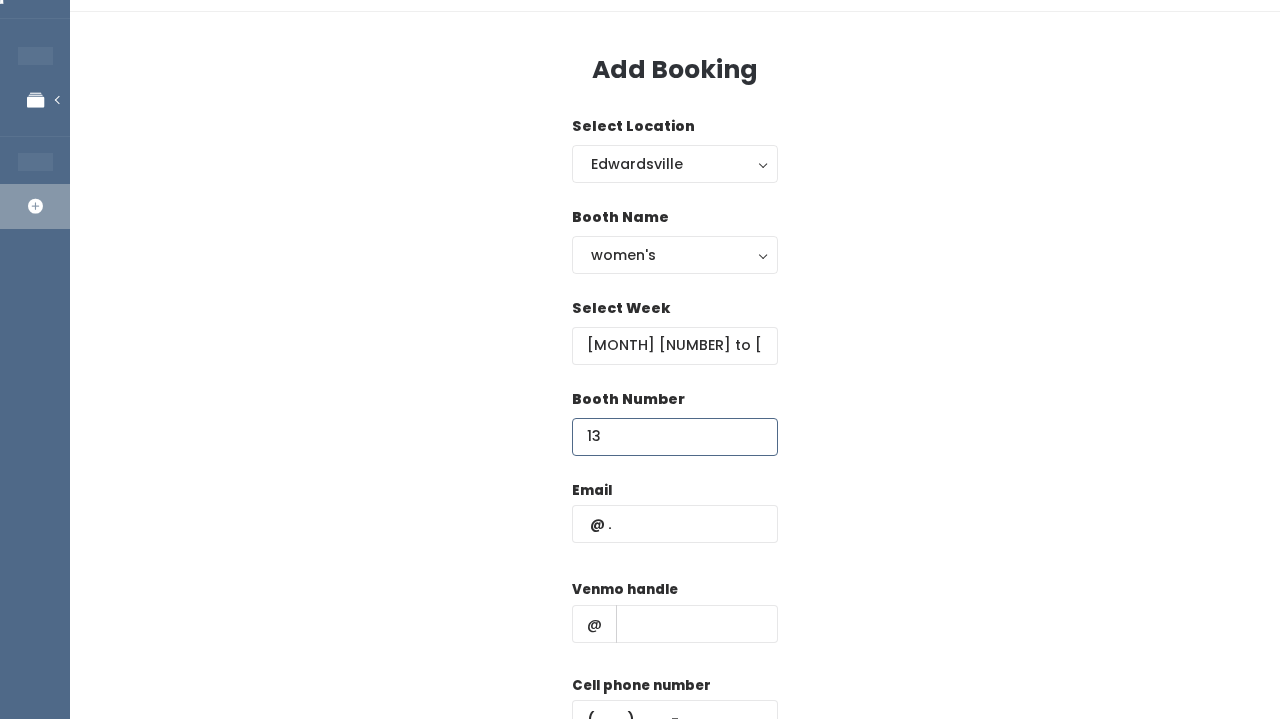 type on "13" 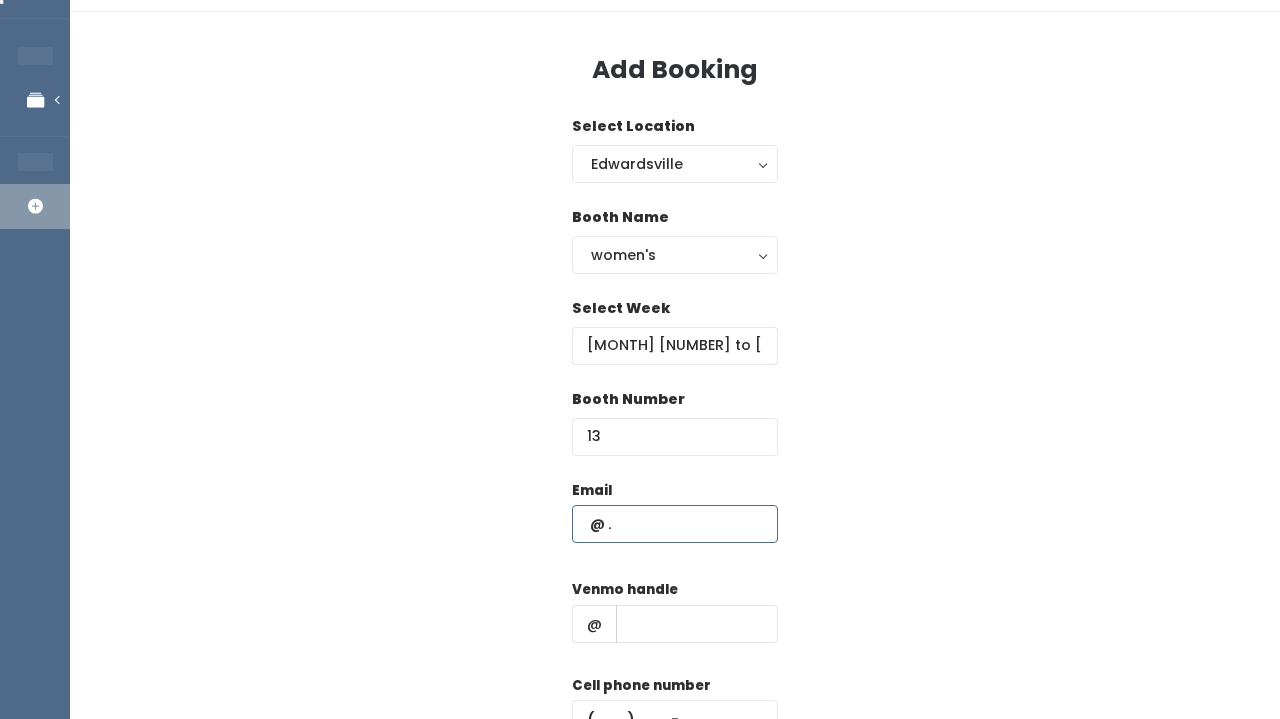 paste on "kcharnisky@gmail.com" 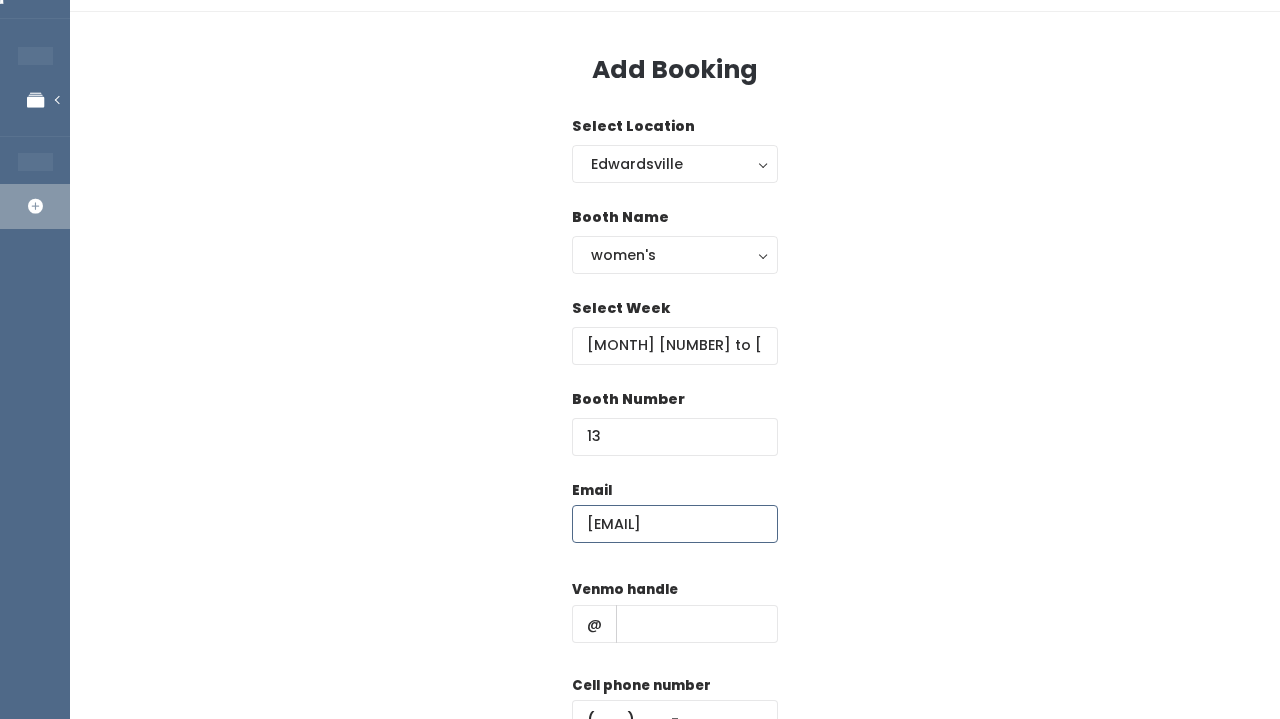 scroll, scrollTop: 113, scrollLeft: 0, axis: vertical 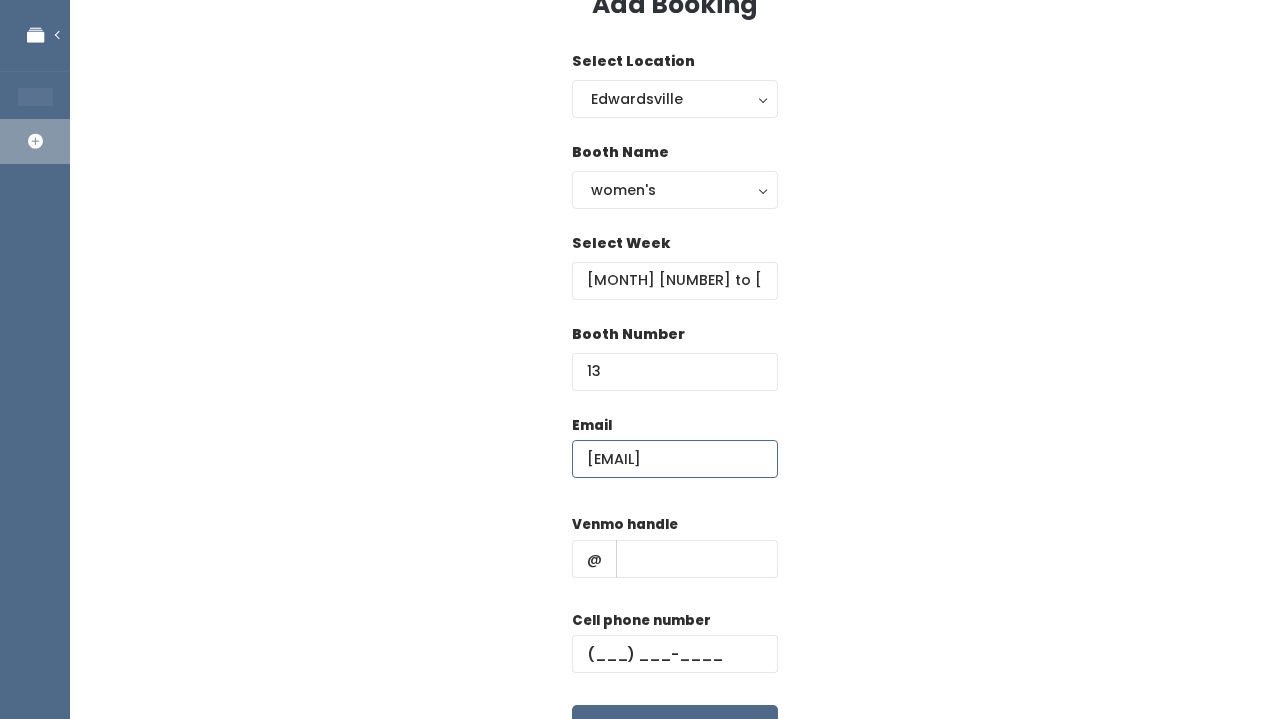 type on "kcharnisky@gmail.com" 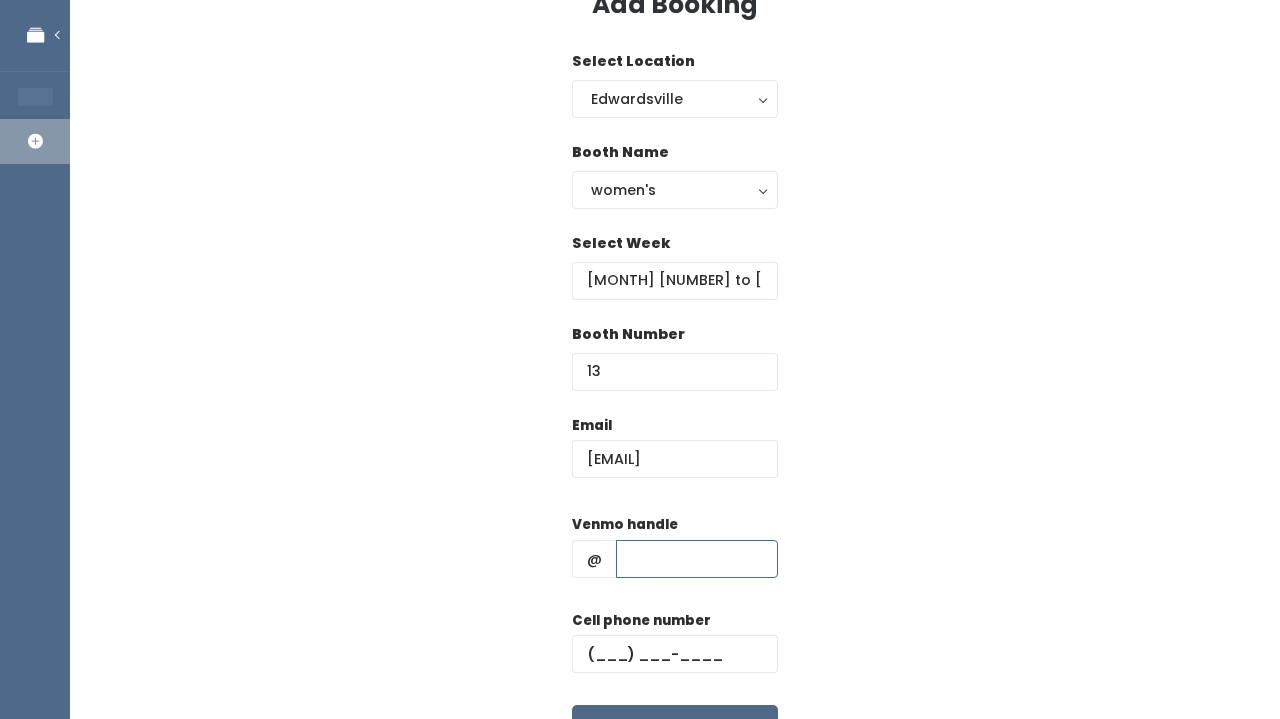 click at bounding box center (697, 559) 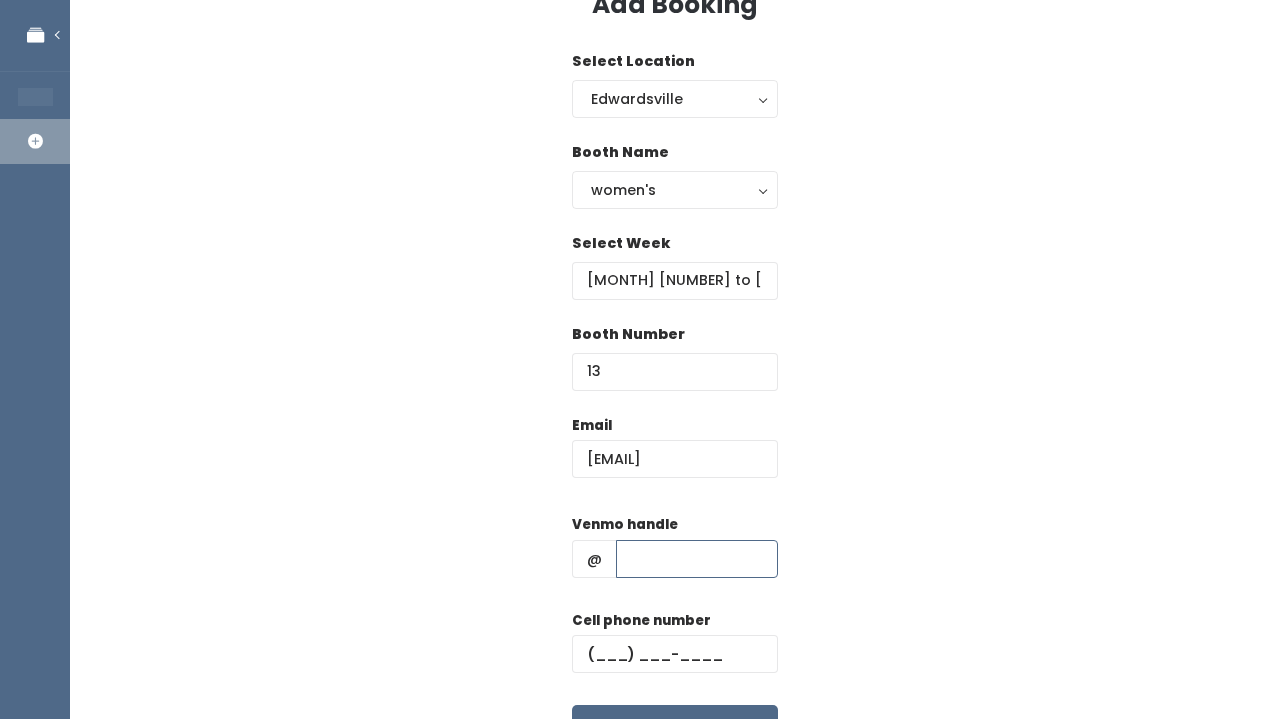 paste on "[USERNAME]" 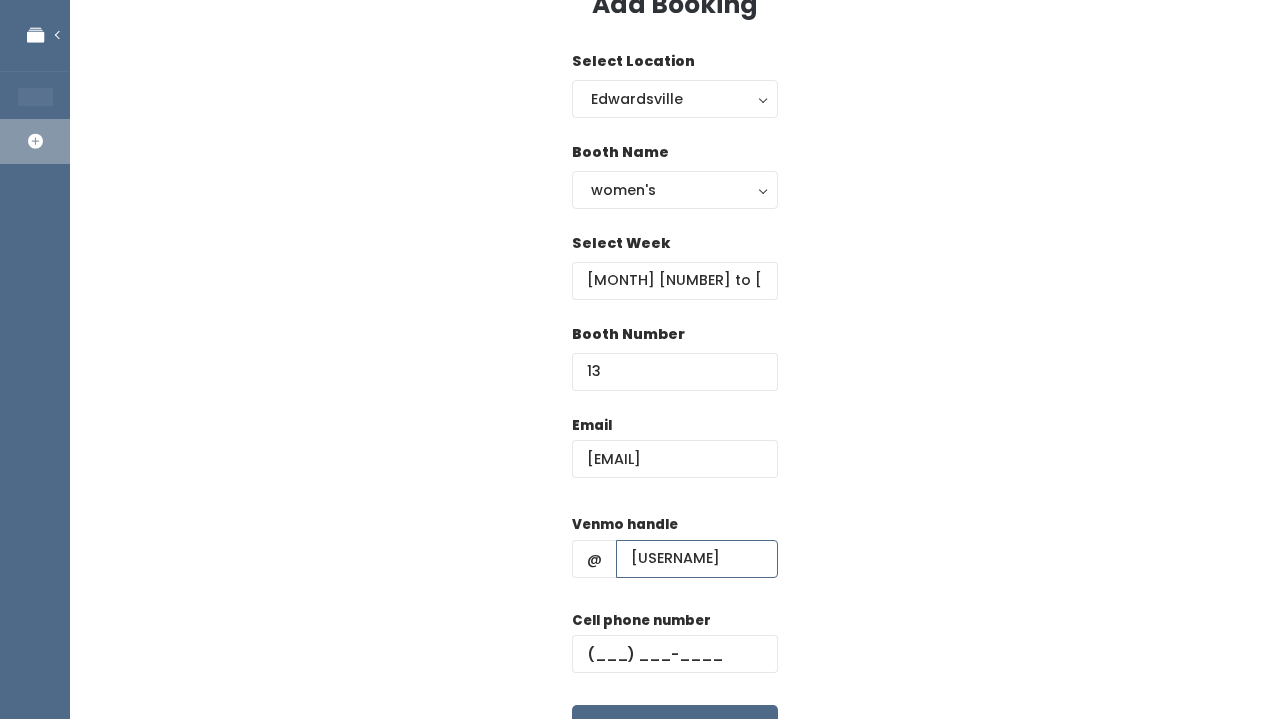 type on "[USERNAME]" 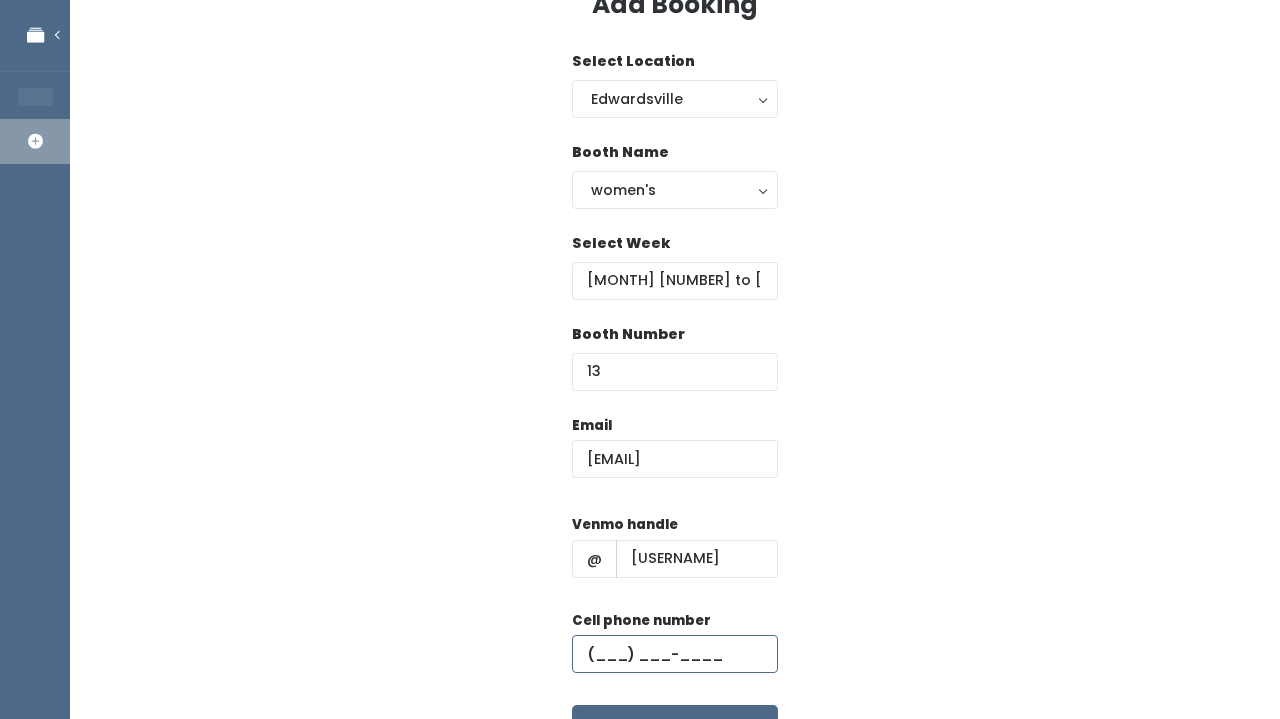 paste on "[PHONE]" 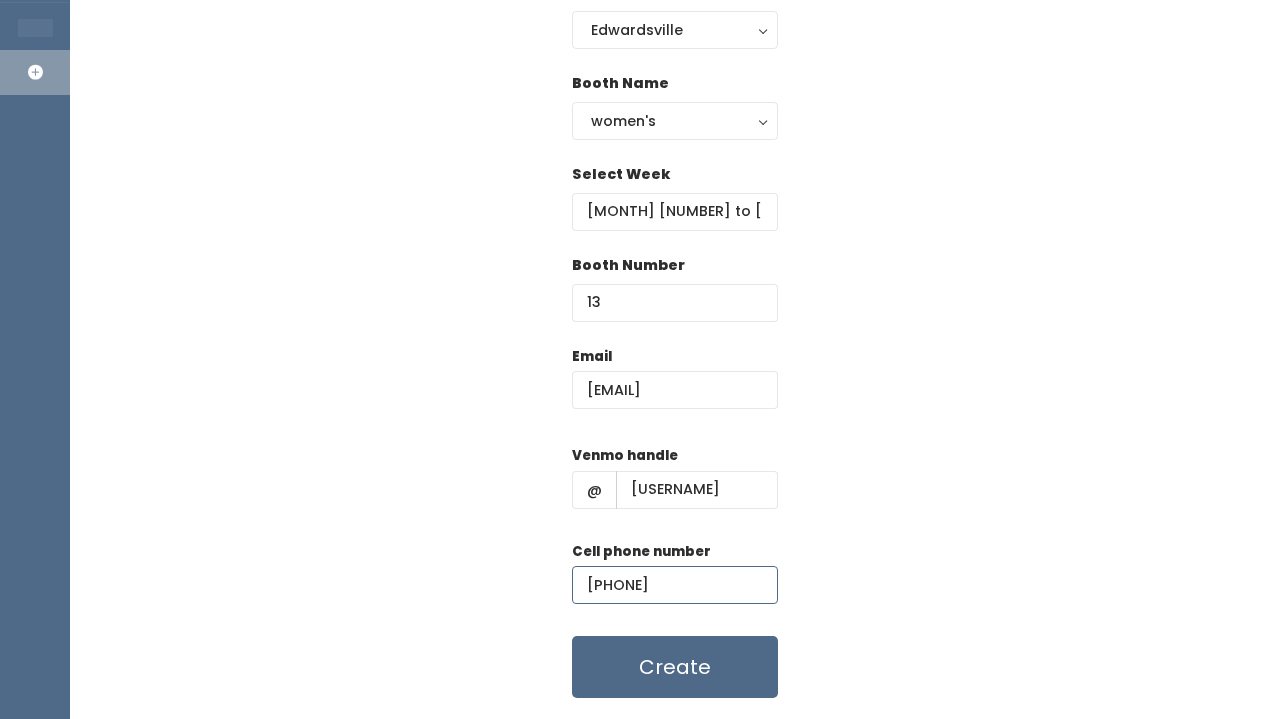 scroll, scrollTop: 192, scrollLeft: 0, axis: vertical 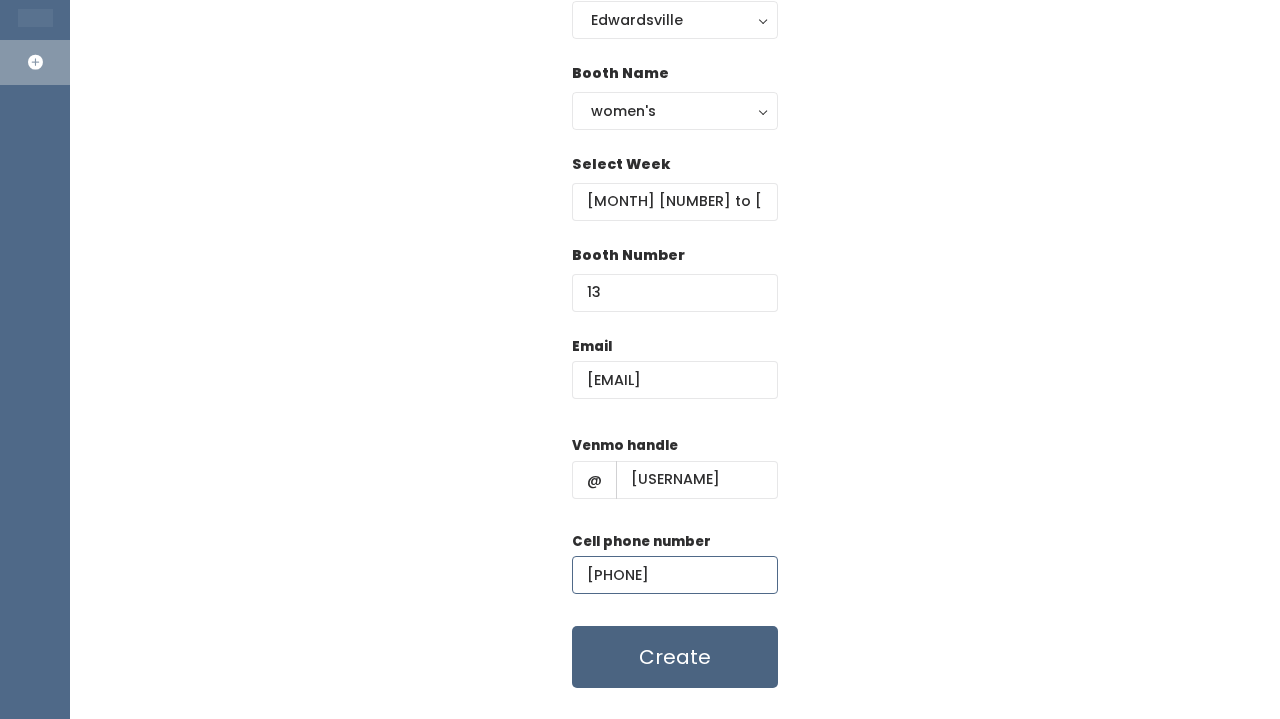 type on "[PHONE]" 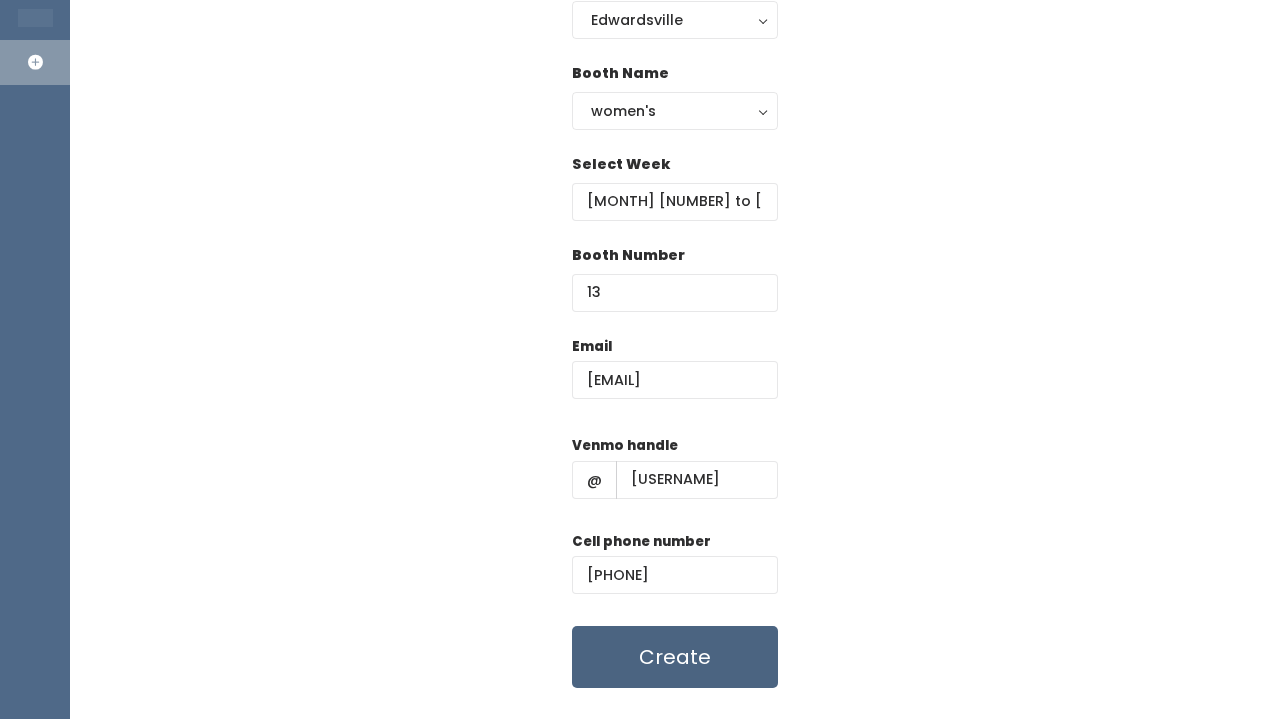 click on "Create" at bounding box center (675, 657) 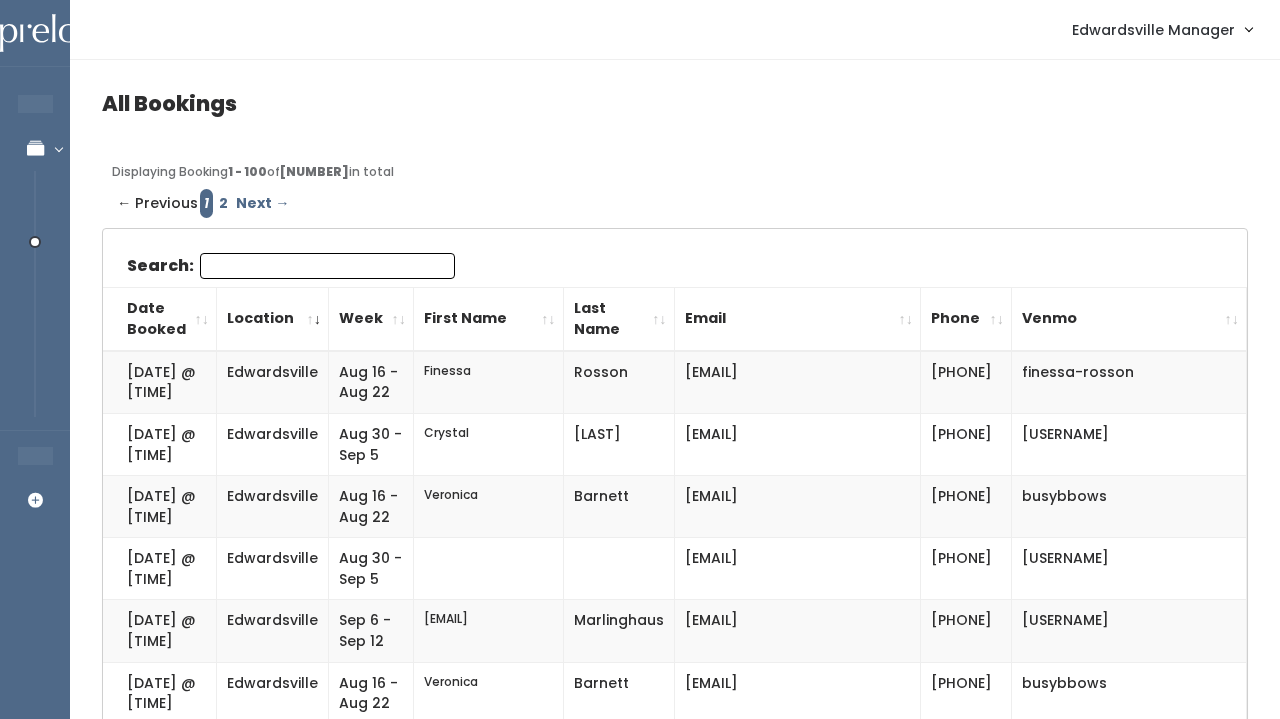 scroll, scrollTop: 0, scrollLeft: 0, axis: both 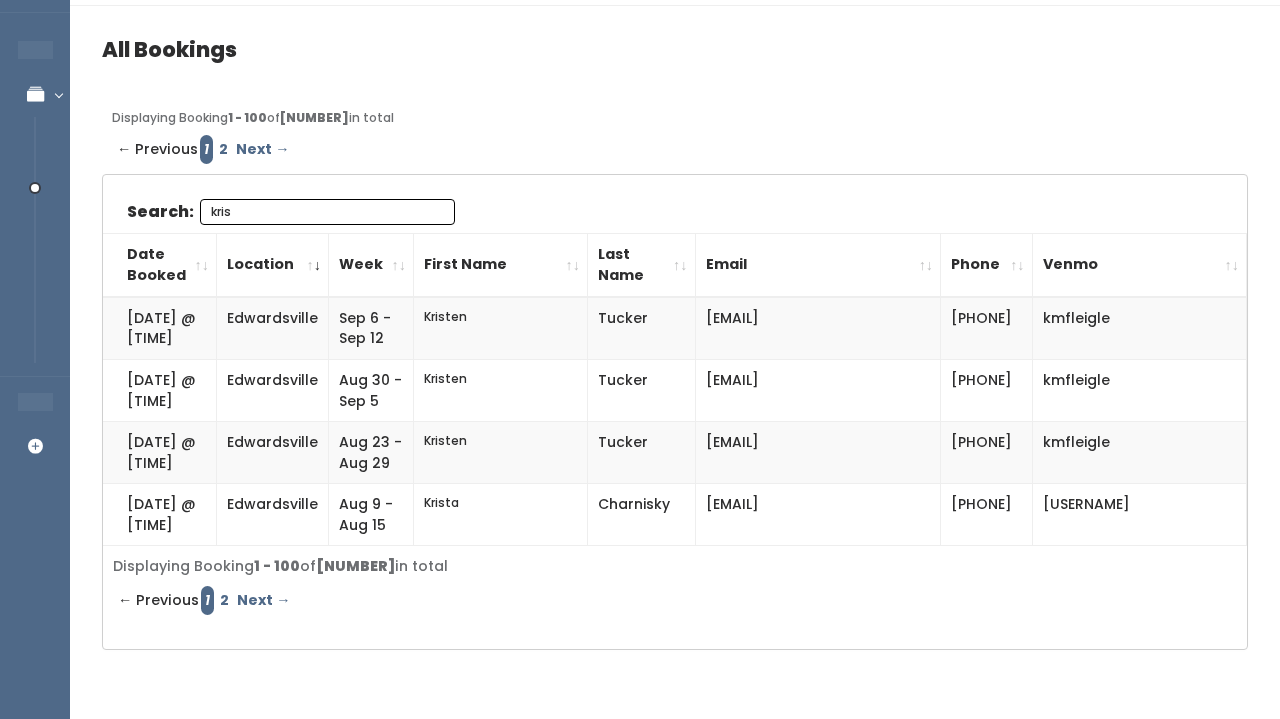 type on "kris" 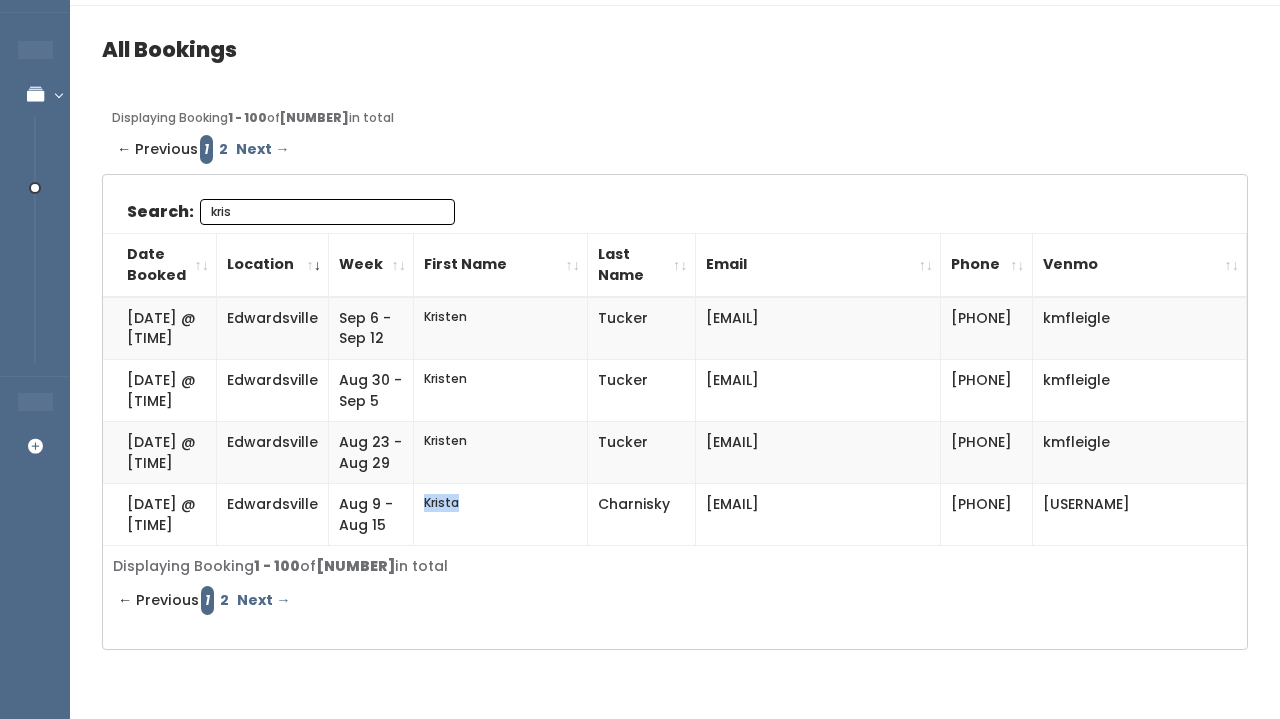 drag, startPoint x: 469, startPoint y: 561, endPoint x: 405, endPoint y: 561, distance: 64 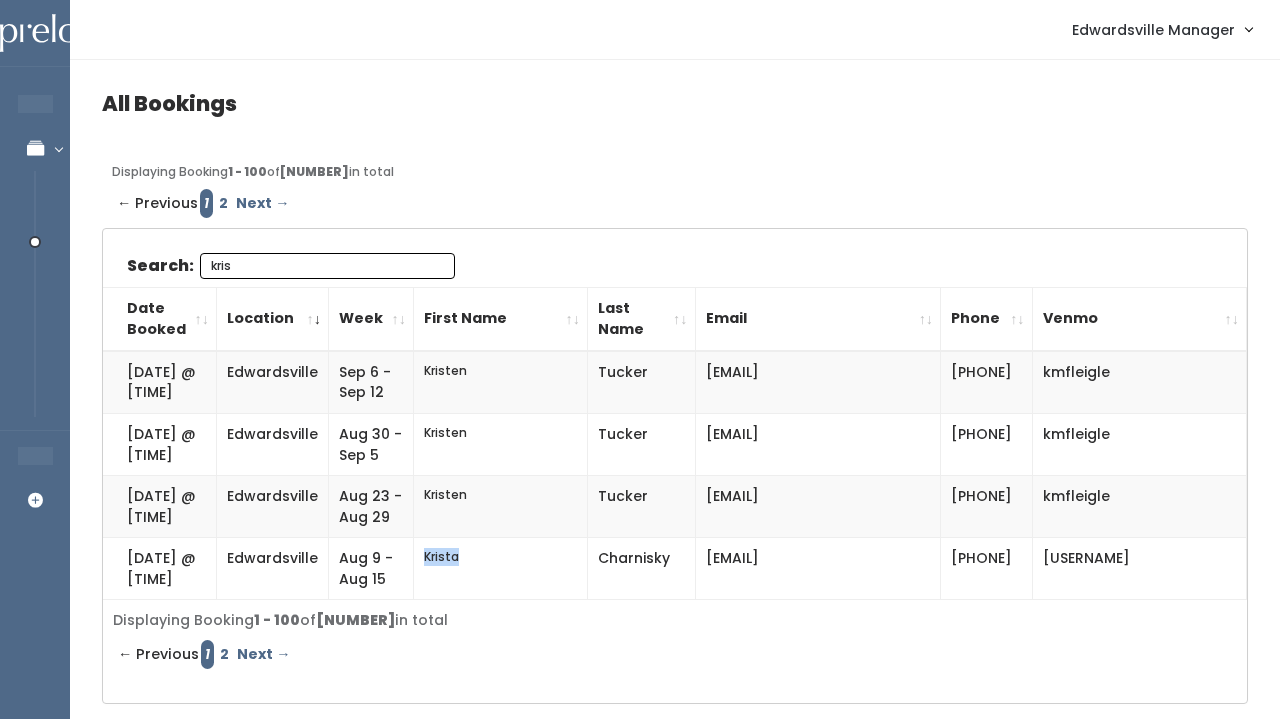 scroll, scrollTop: 0, scrollLeft: 0, axis: both 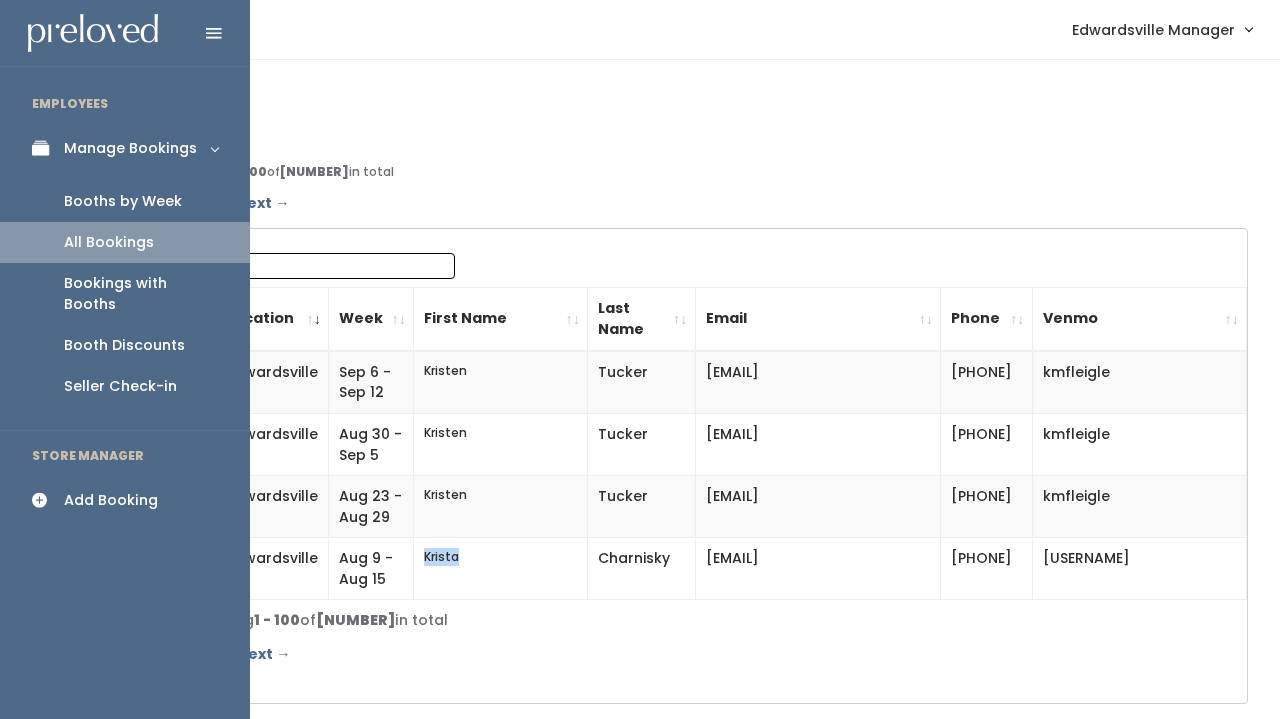 click on "Manage Bookings" at bounding box center (130, 148) 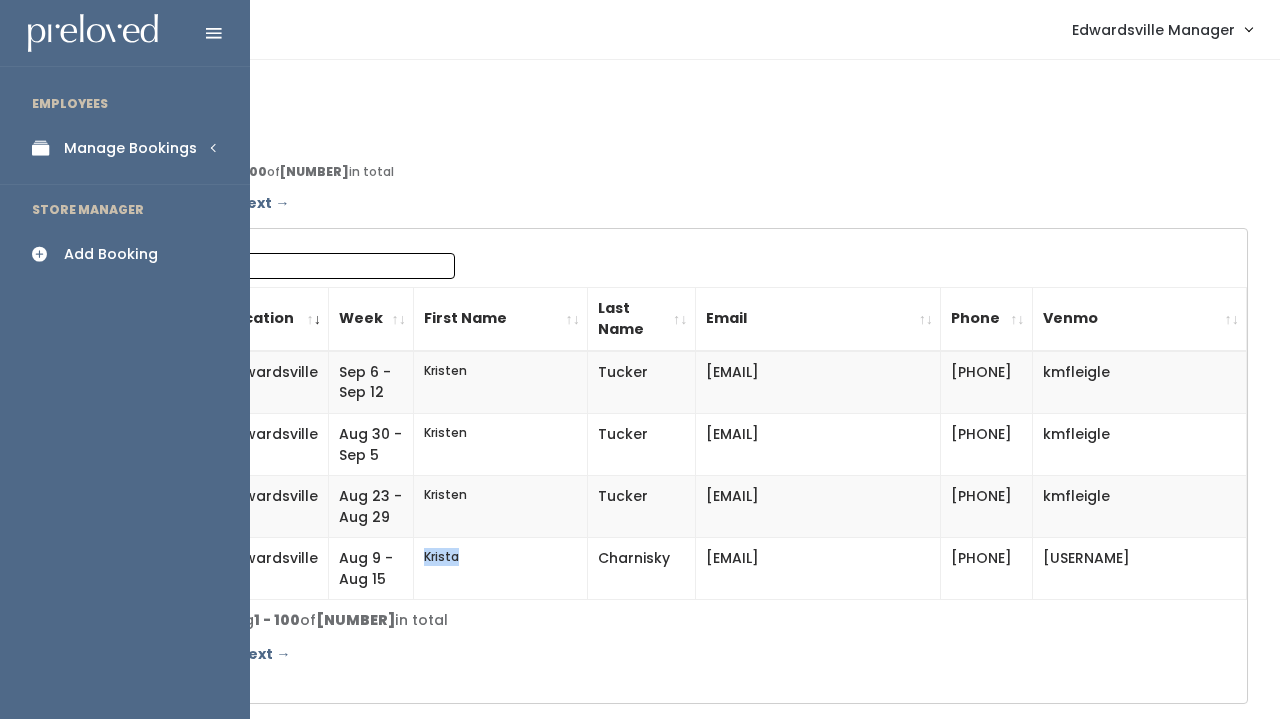 click on "Manage Bookings" at bounding box center (125, 148) 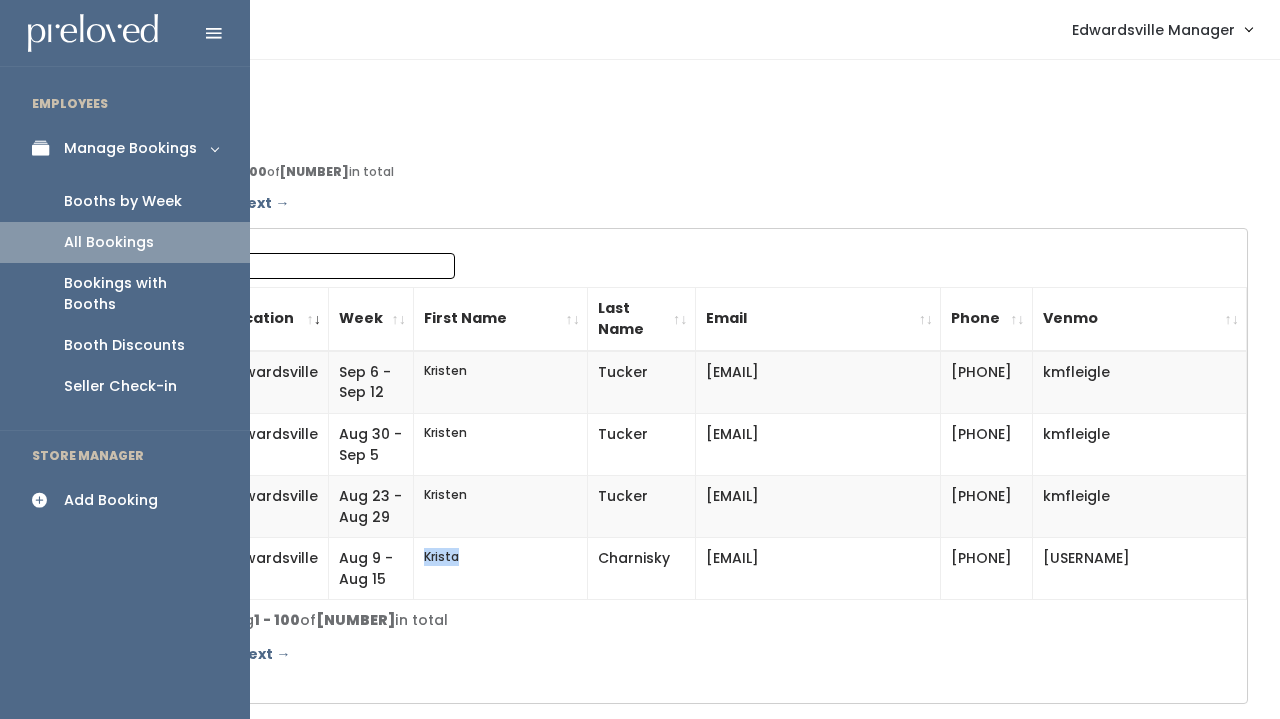 click on "Booths by Week" at bounding box center (123, 201) 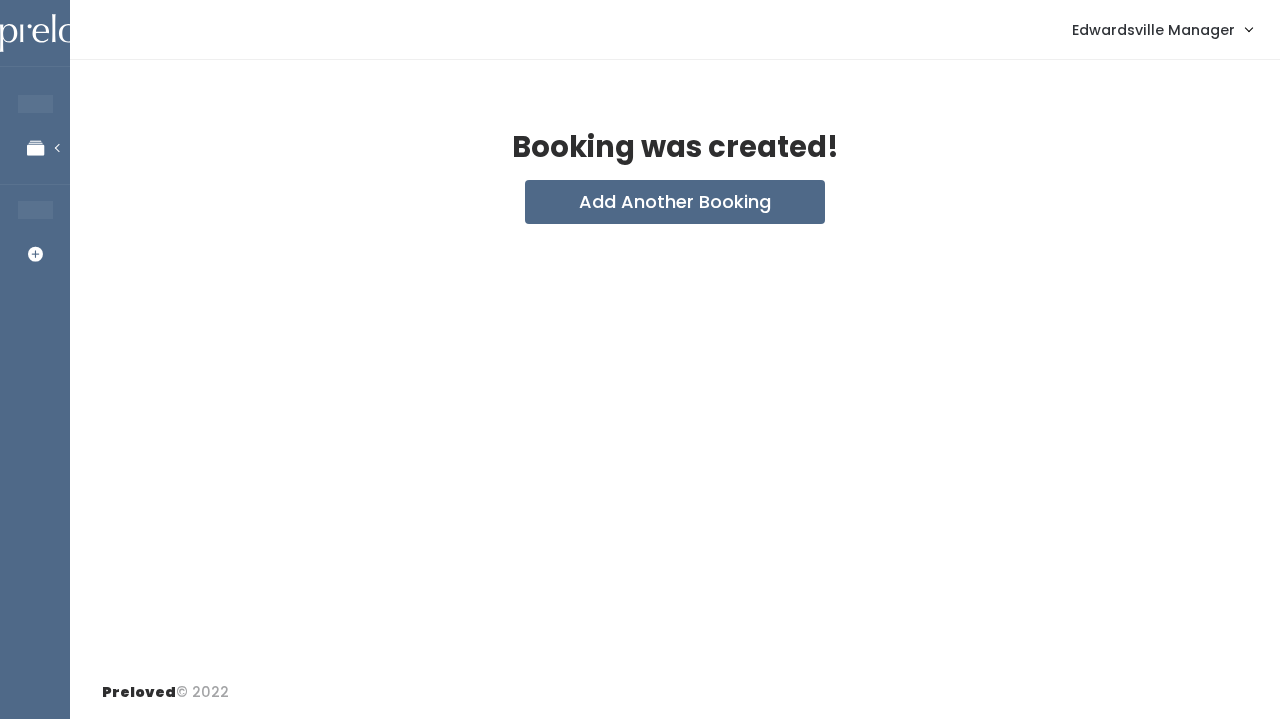 scroll, scrollTop: 0, scrollLeft: 0, axis: both 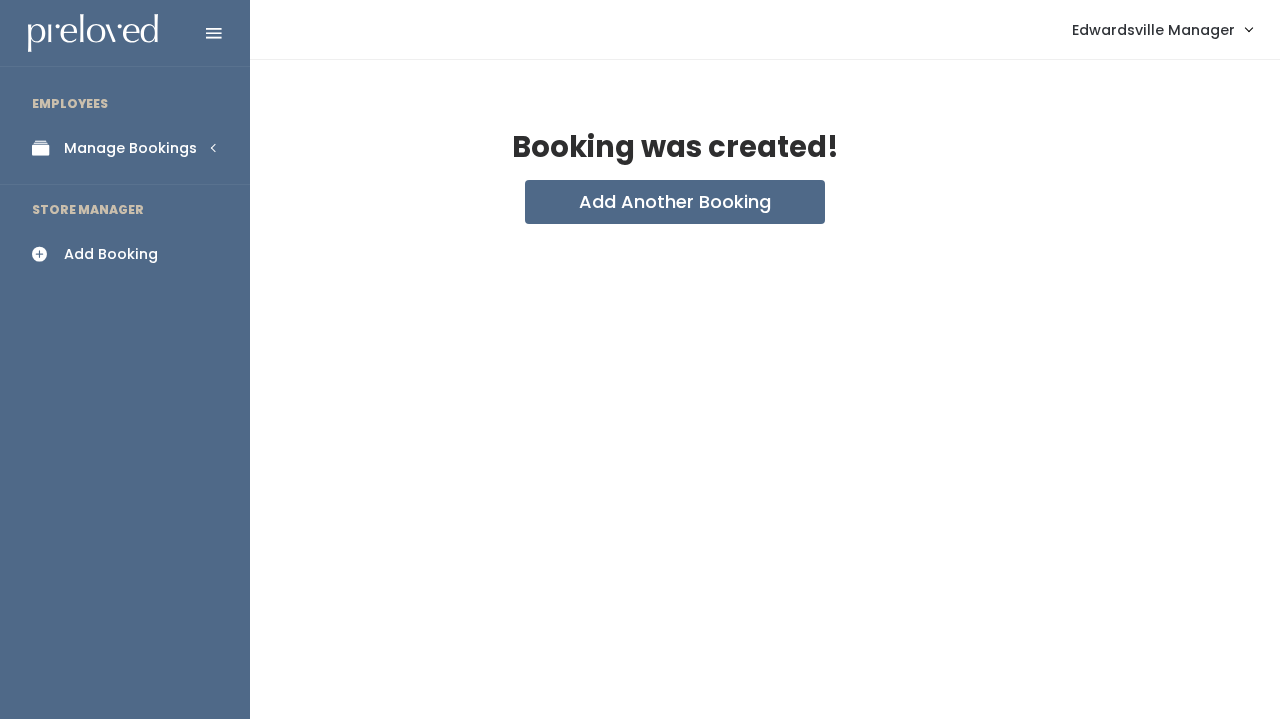 click at bounding box center [46, 148] 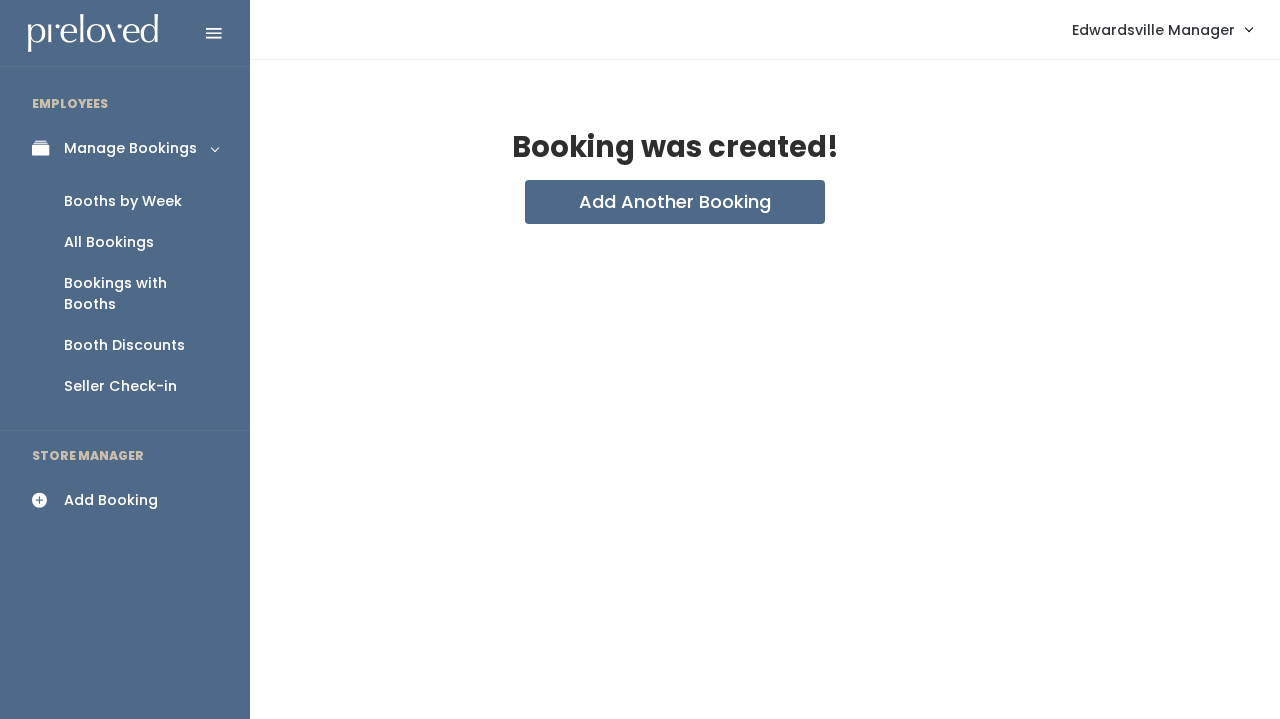 click on "All Bookings" at bounding box center (109, 242) 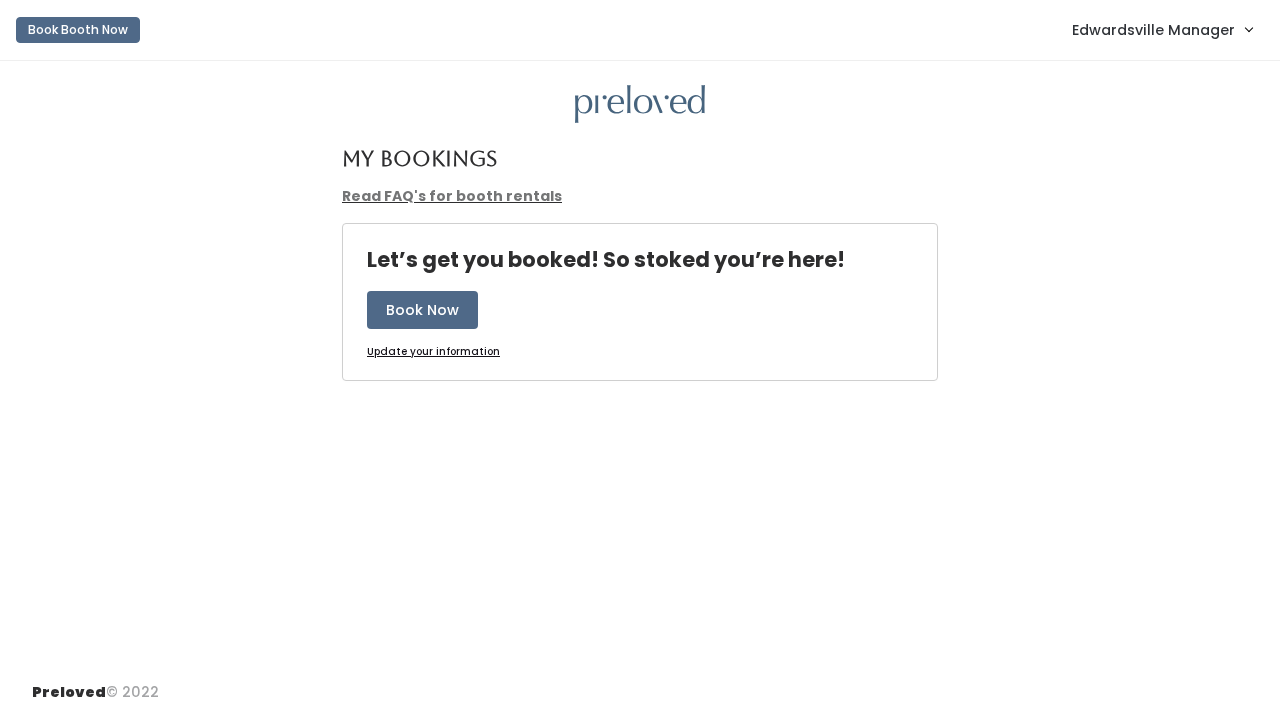 scroll, scrollTop: 0, scrollLeft: 0, axis: both 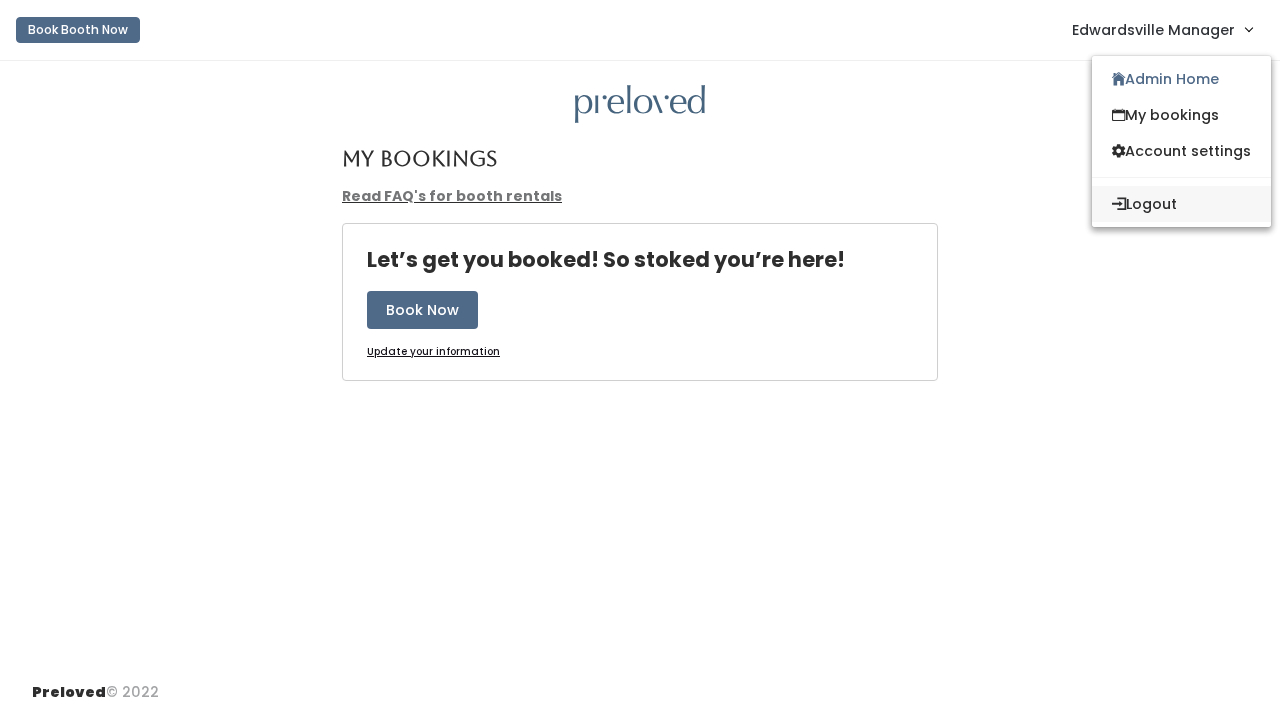 click on "Logout" at bounding box center (1181, 204) 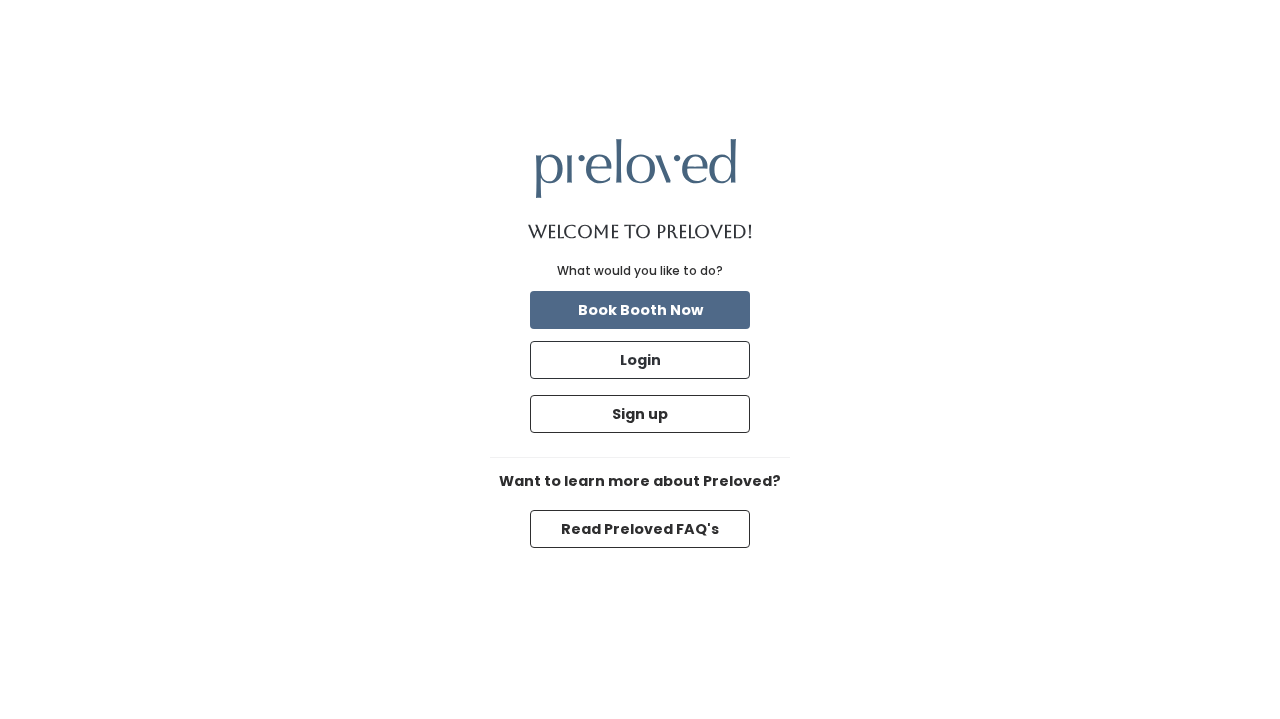 scroll, scrollTop: 0, scrollLeft: 0, axis: both 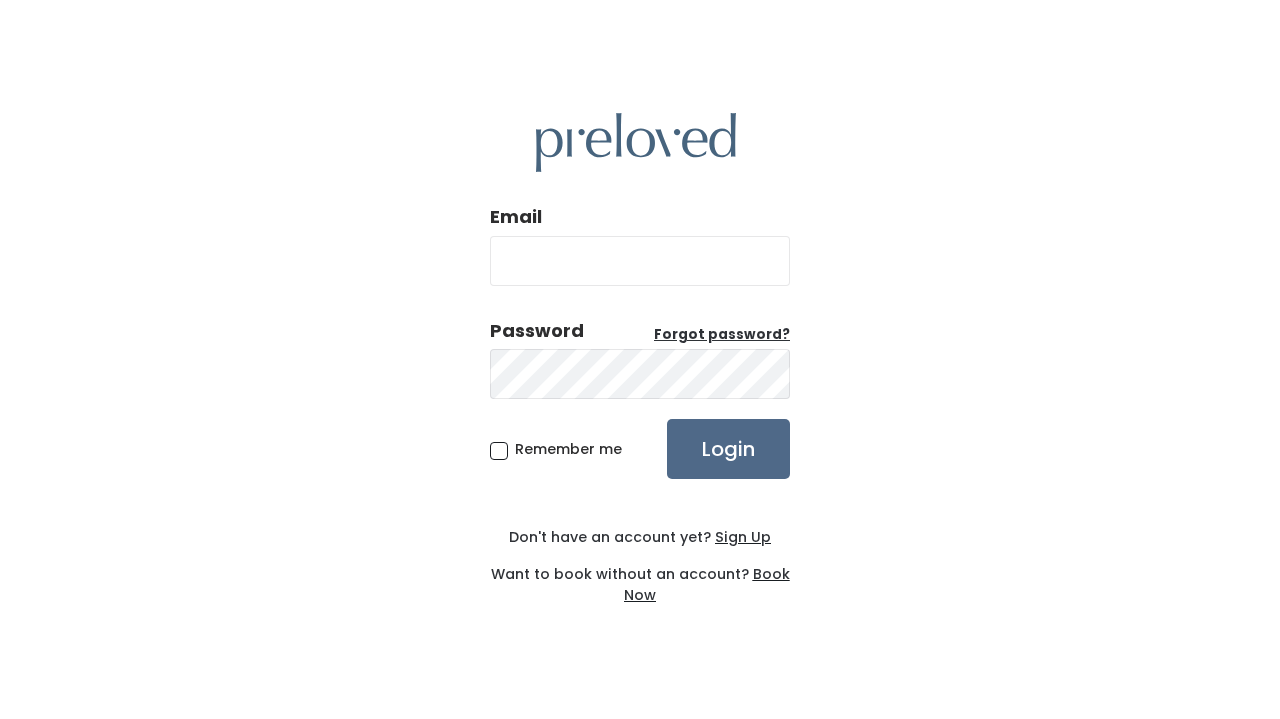 click on "Email
Password
Forgot password?
Remember me
Login
Don't have an account yet?
Sign Up
Want to book without an account?
Book Now" at bounding box center [640, 359] 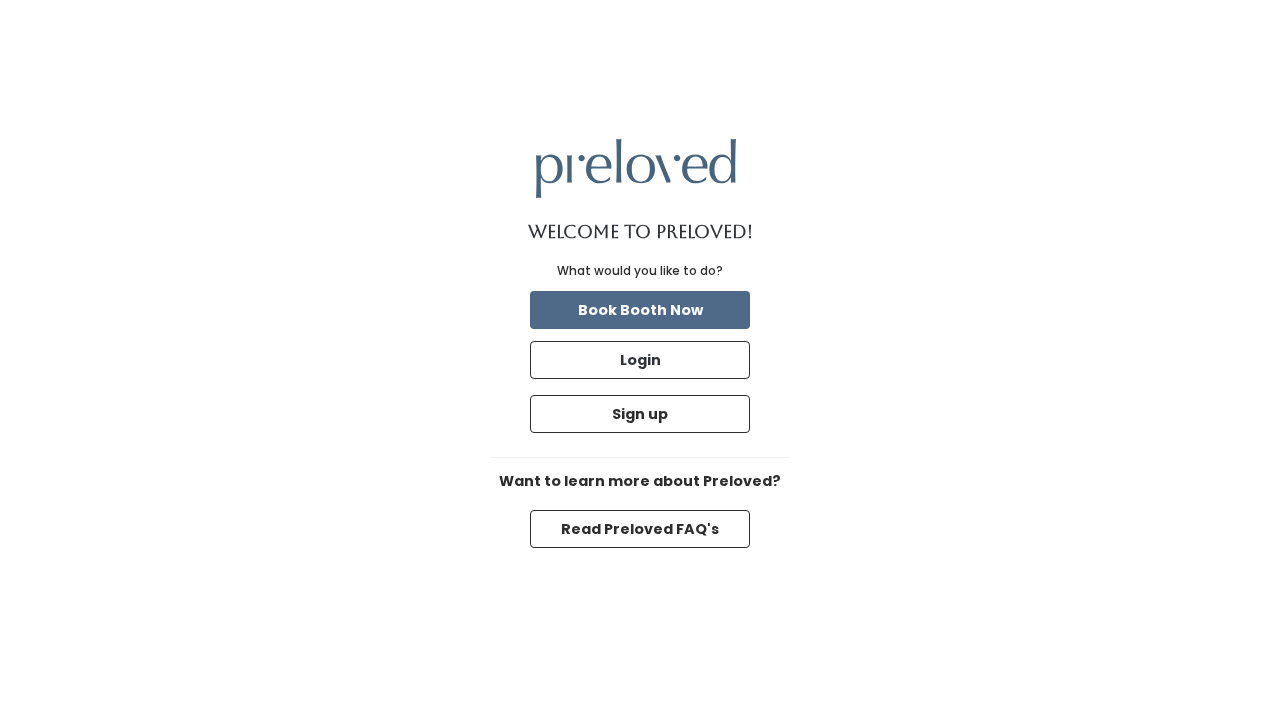 scroll, scrollTop: 0, scrollLeft: 0, axis: both 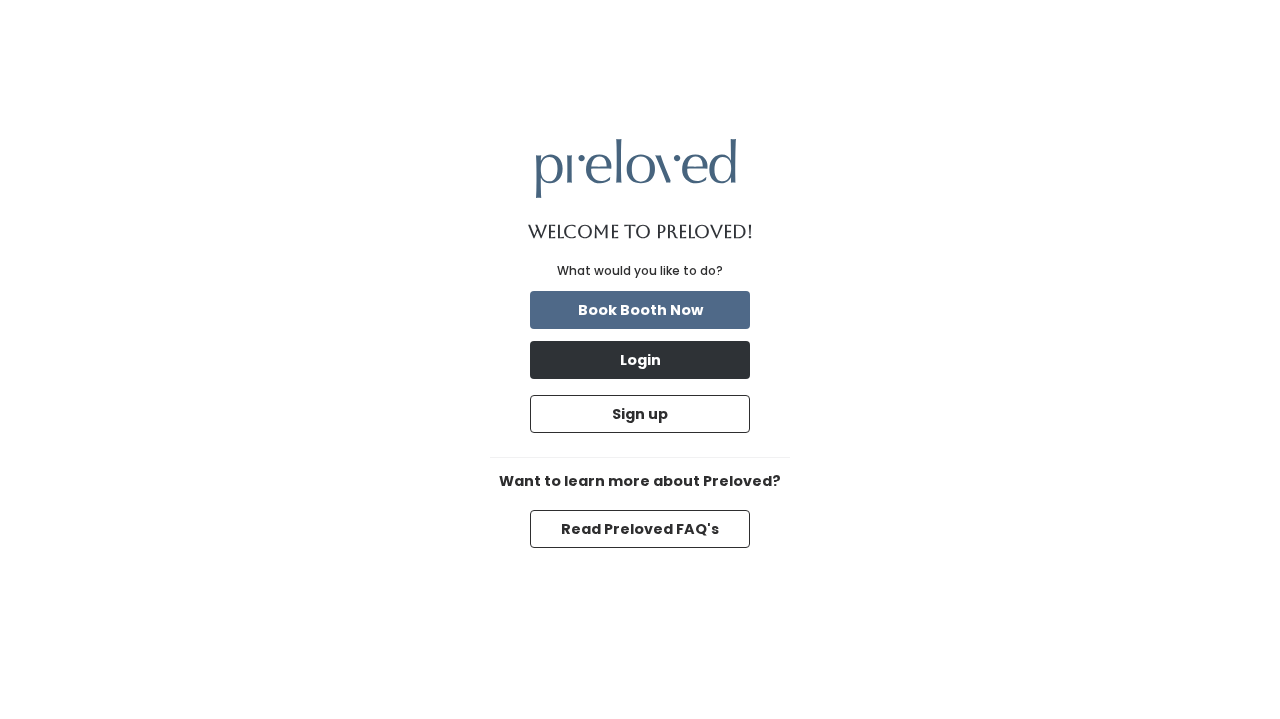 click on "Login" at bounding box center (640, 360) 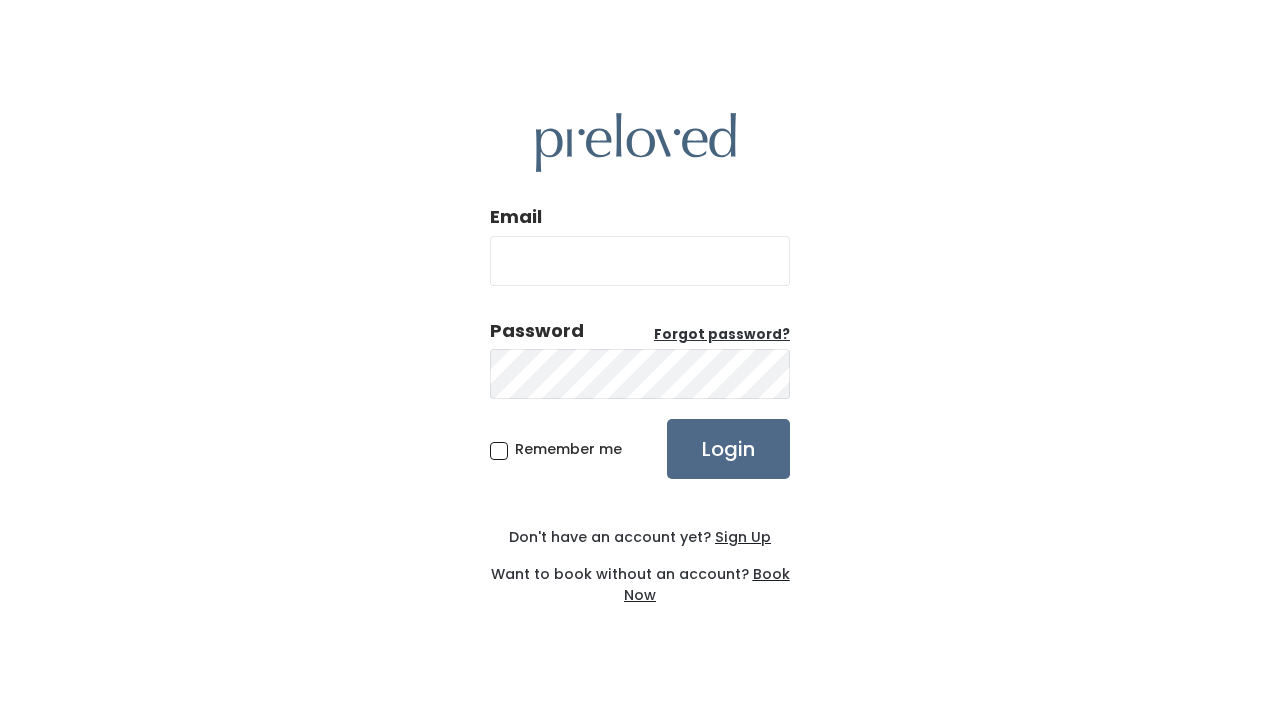 scroll, scrollTop: 0, scrollLeft: 0, axis: both 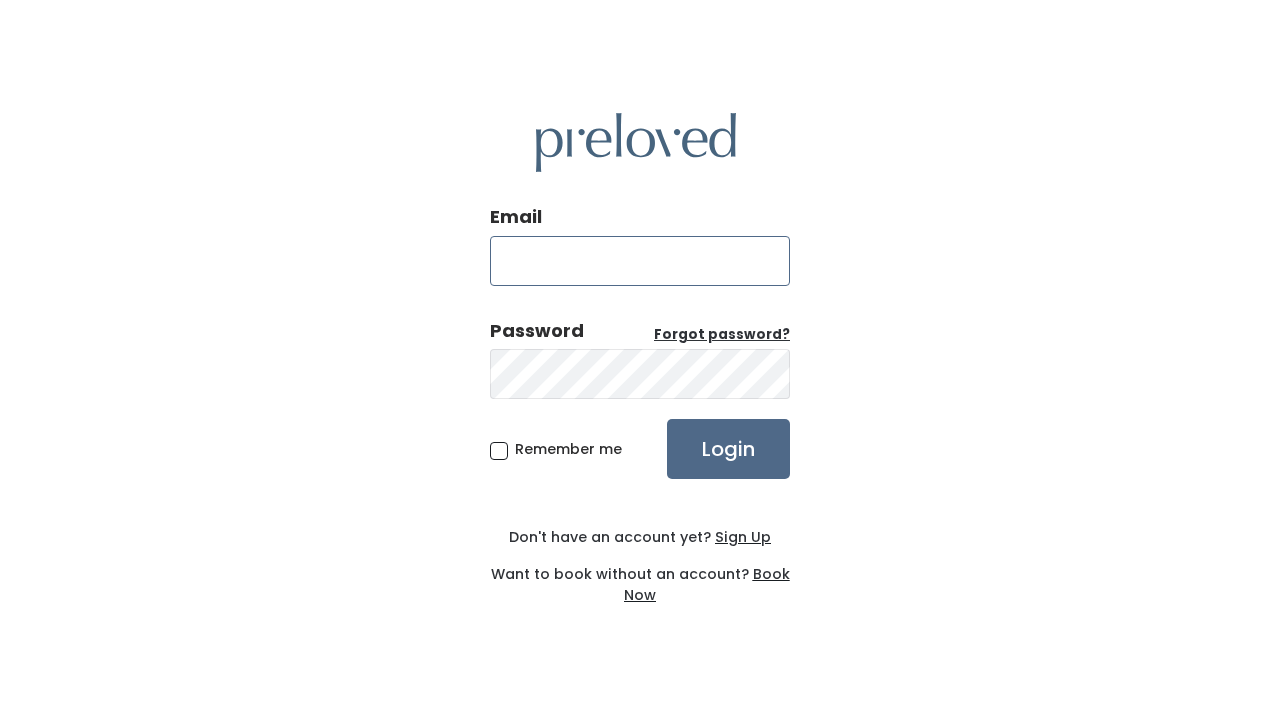 type on "[EMAIL]" 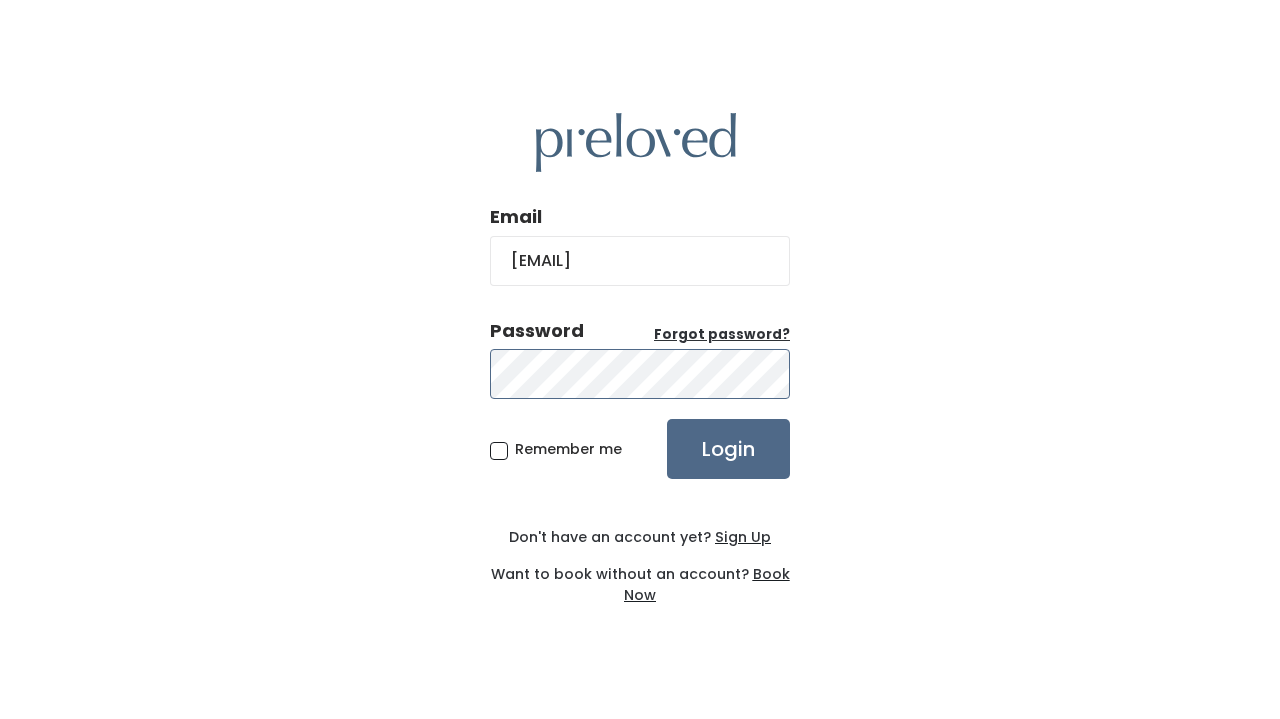click on "Login" at bounding box center (728, 449) 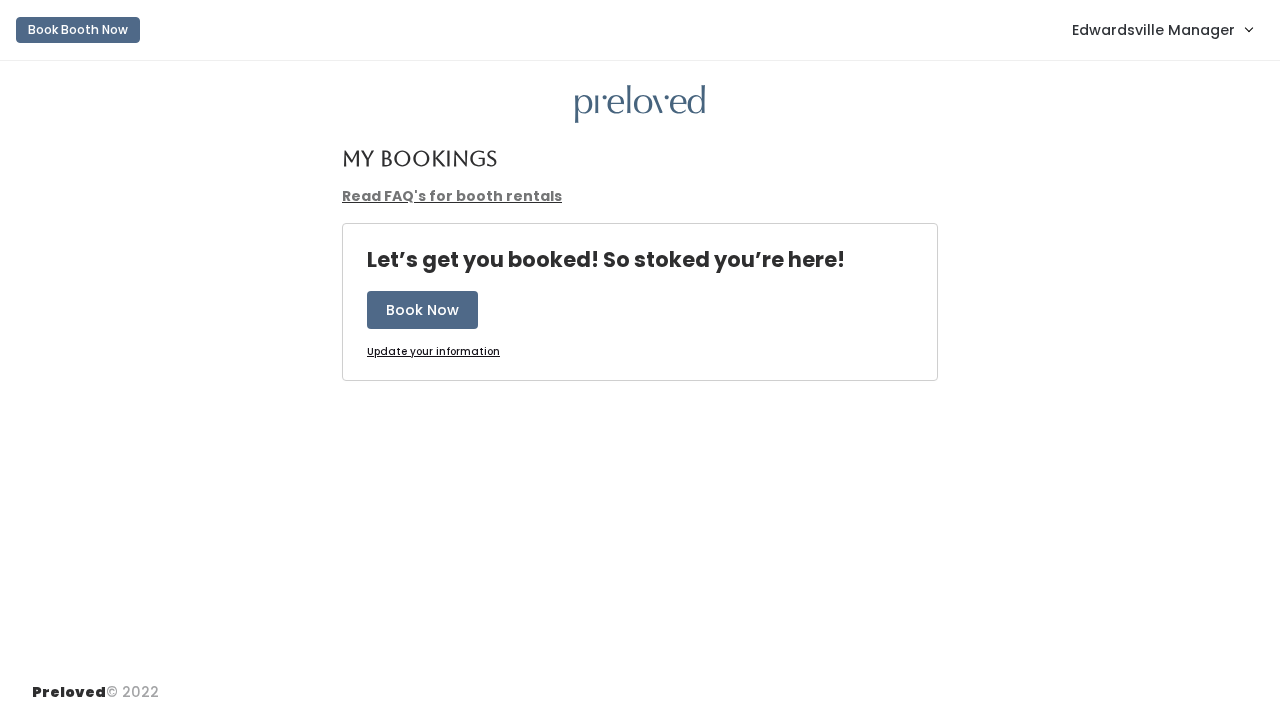scroll, scrollTop: 0, scrollLeft: 0, axis: both 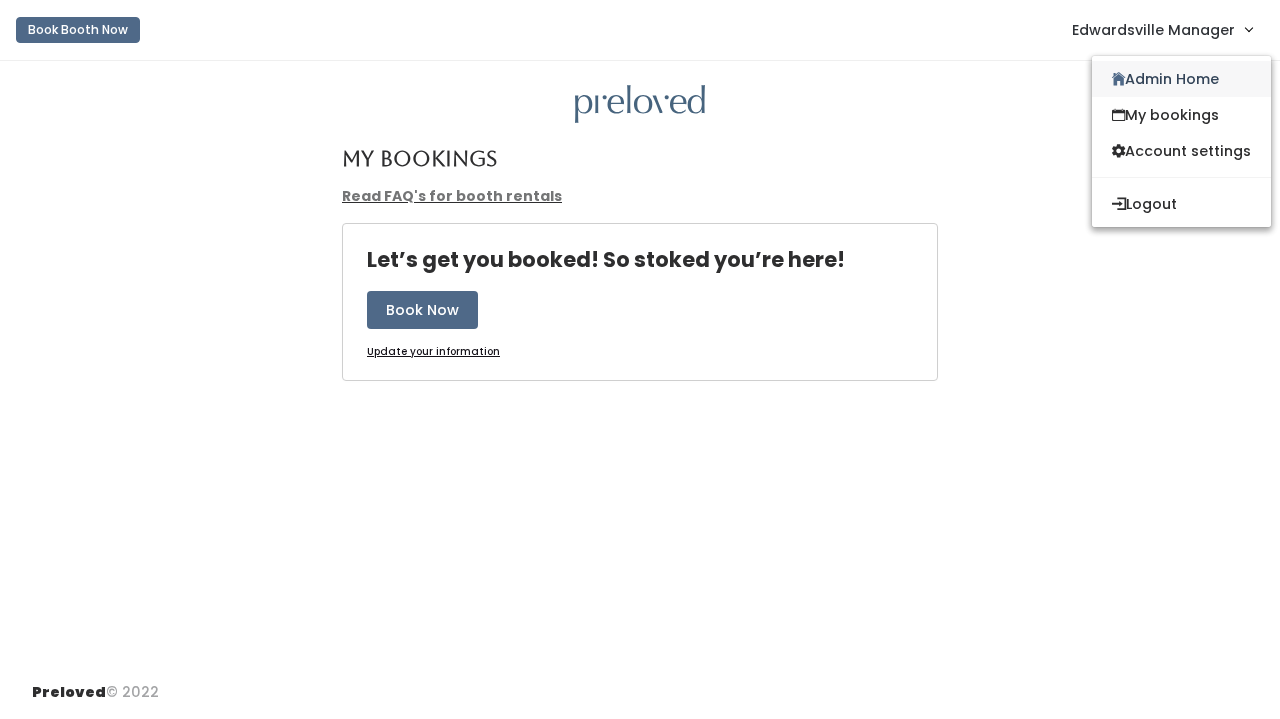 click on "Admin Home" at bounding box center [1181, 79] 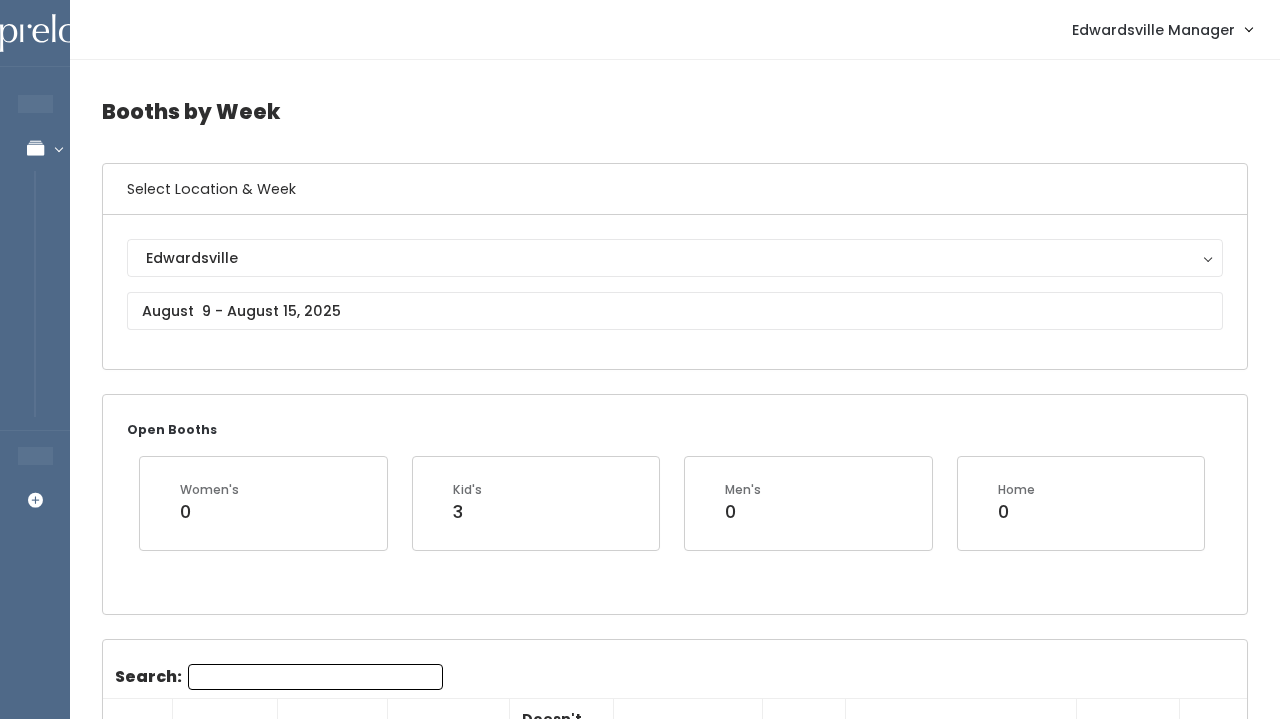 scroll, scrollTop: 0, scrollLeft: 0, axis: both 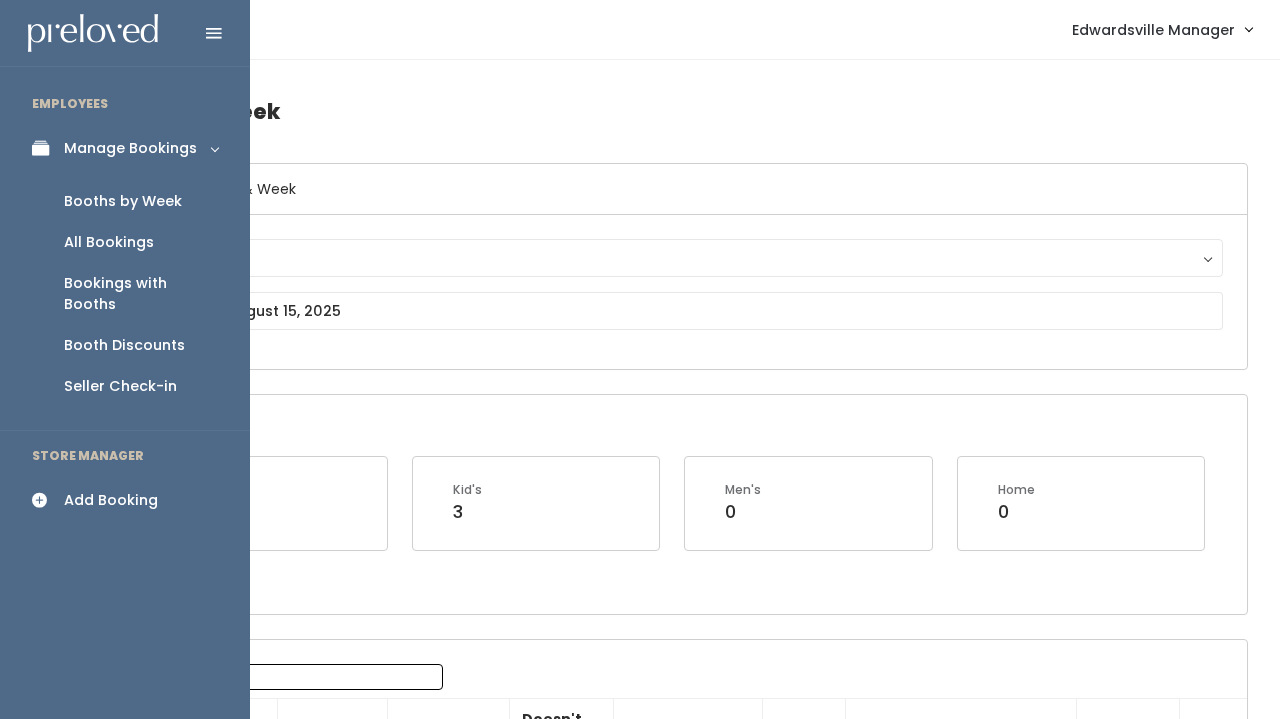 click on "All Bookings" at bounding box center (125, 242) 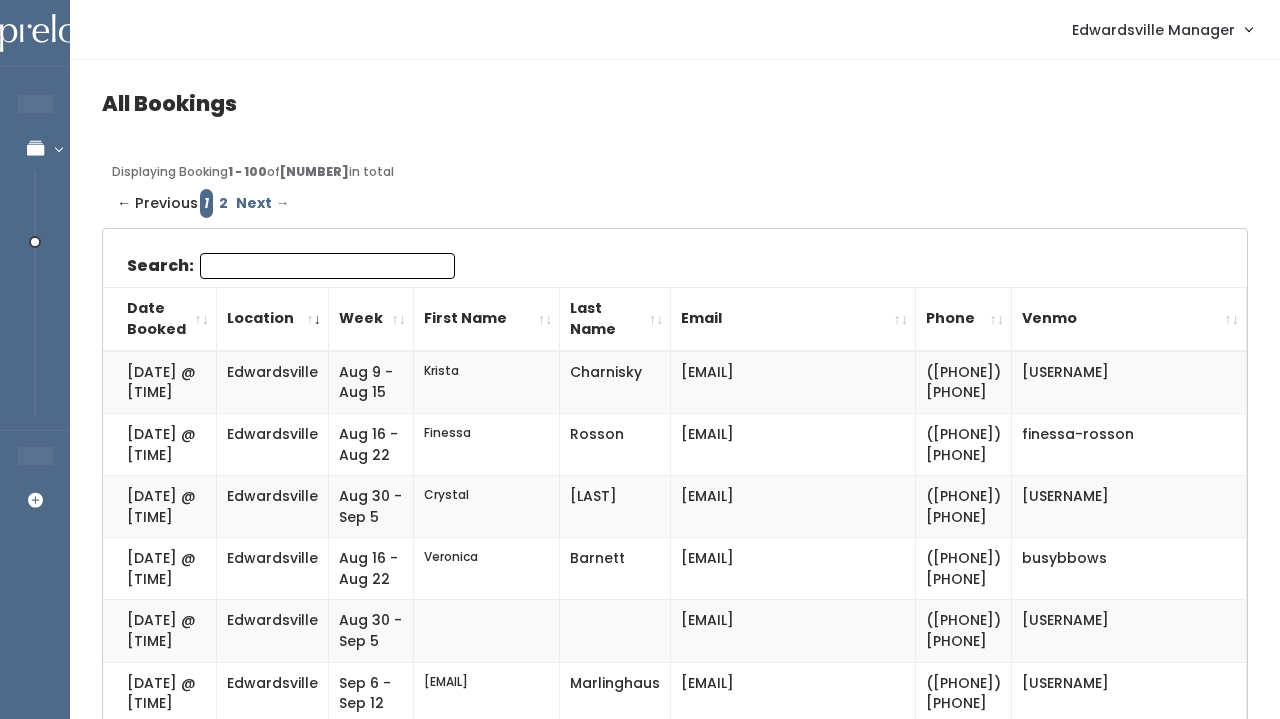 scroll, scrollTop: 0, scrollLeft: 0, axis: both 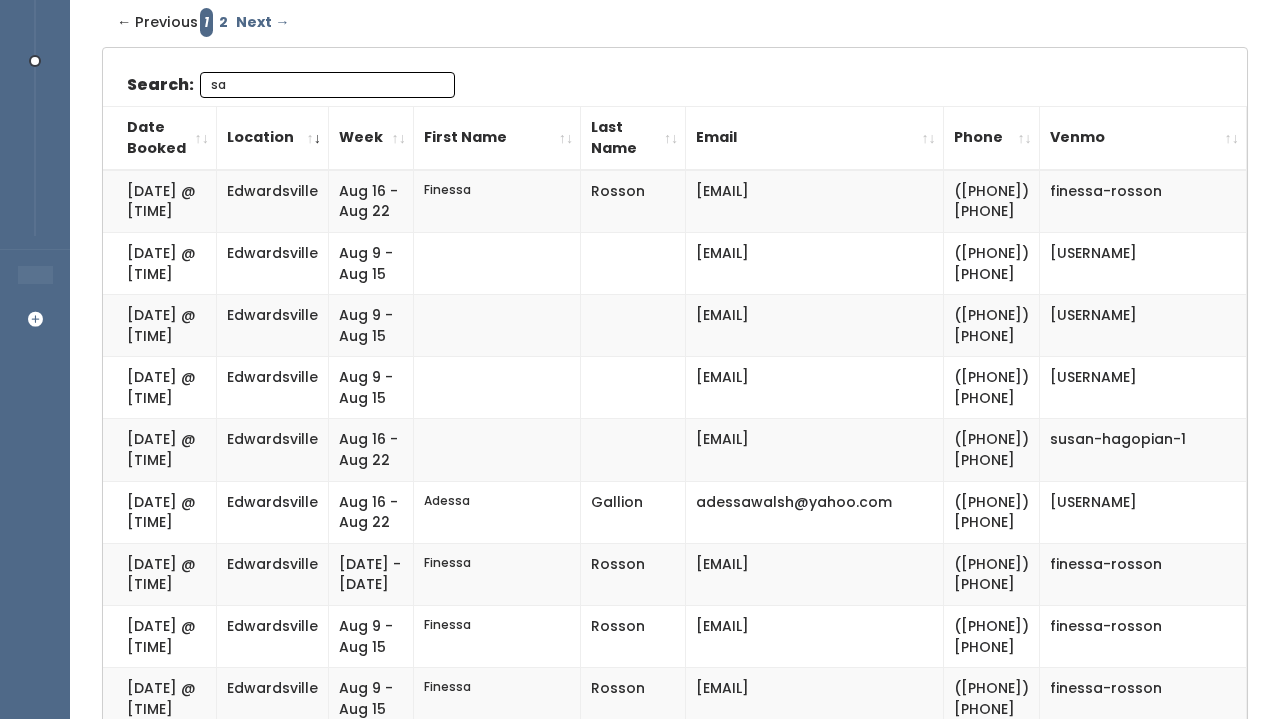 type on "s" 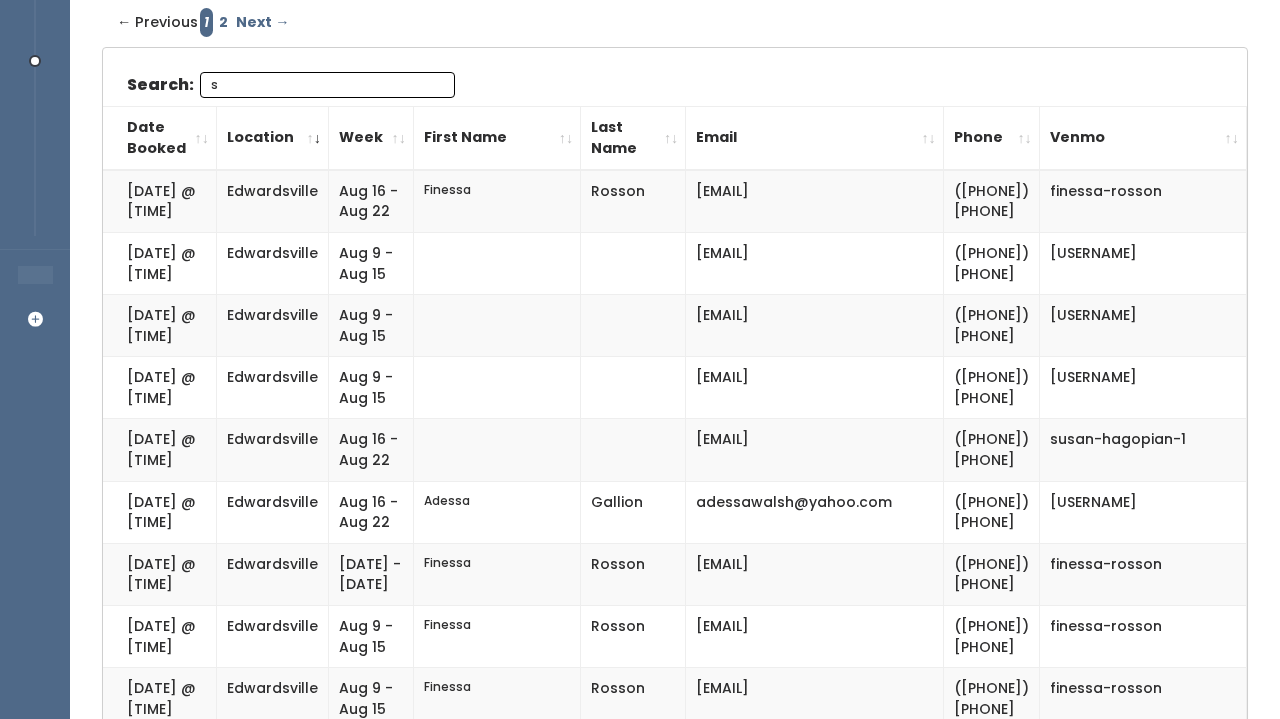type 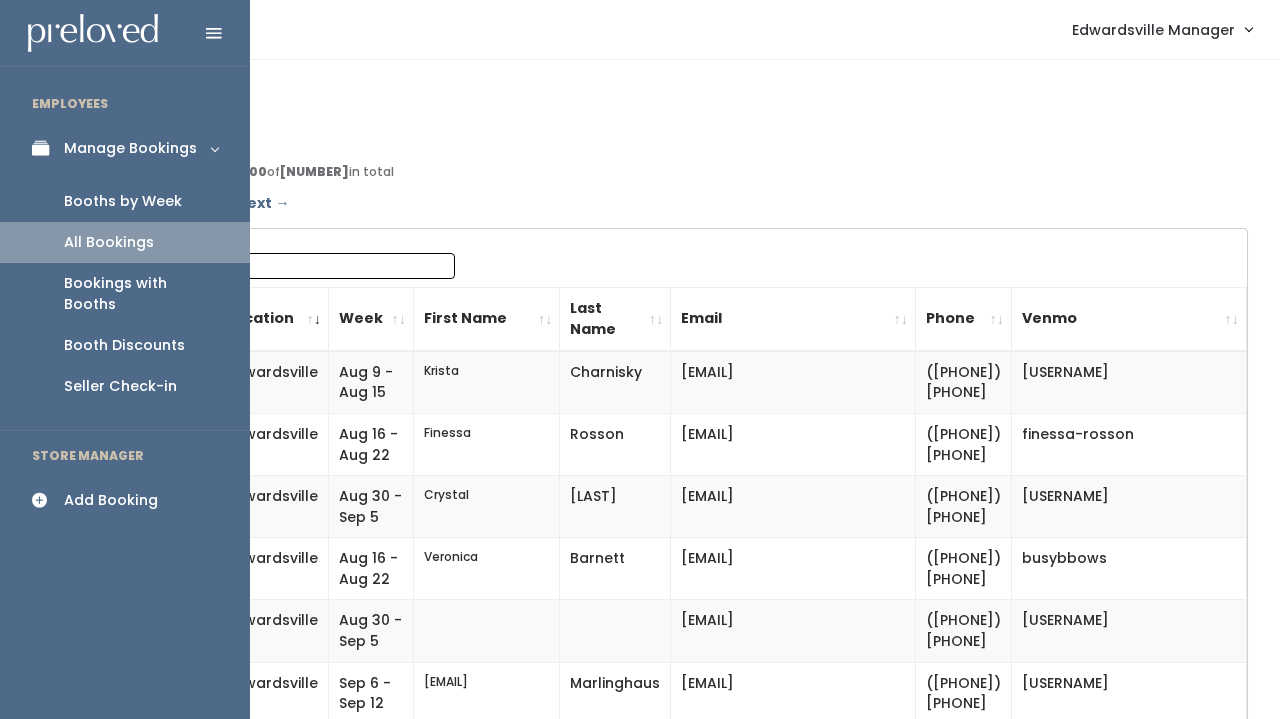 scroll, scrollTop: 0, scrollLeft: 0, axis: both 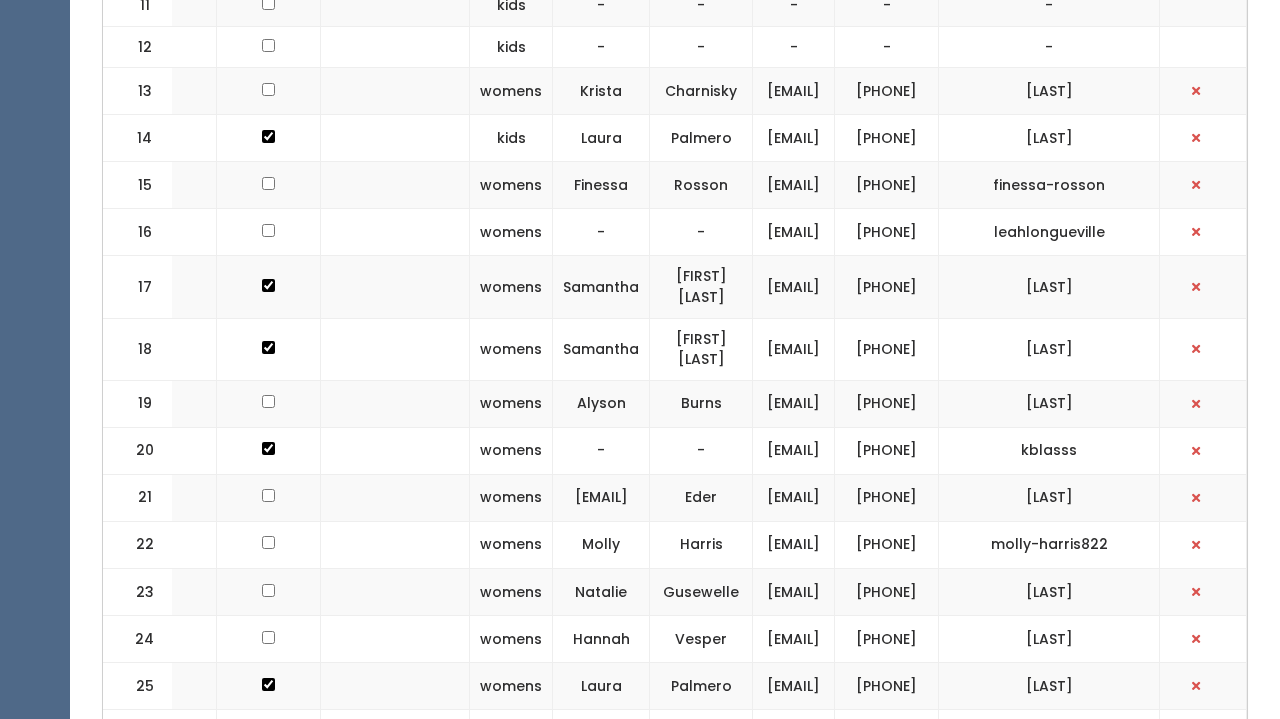 click on "[EMAIL]" at bounding box center [794, -39] 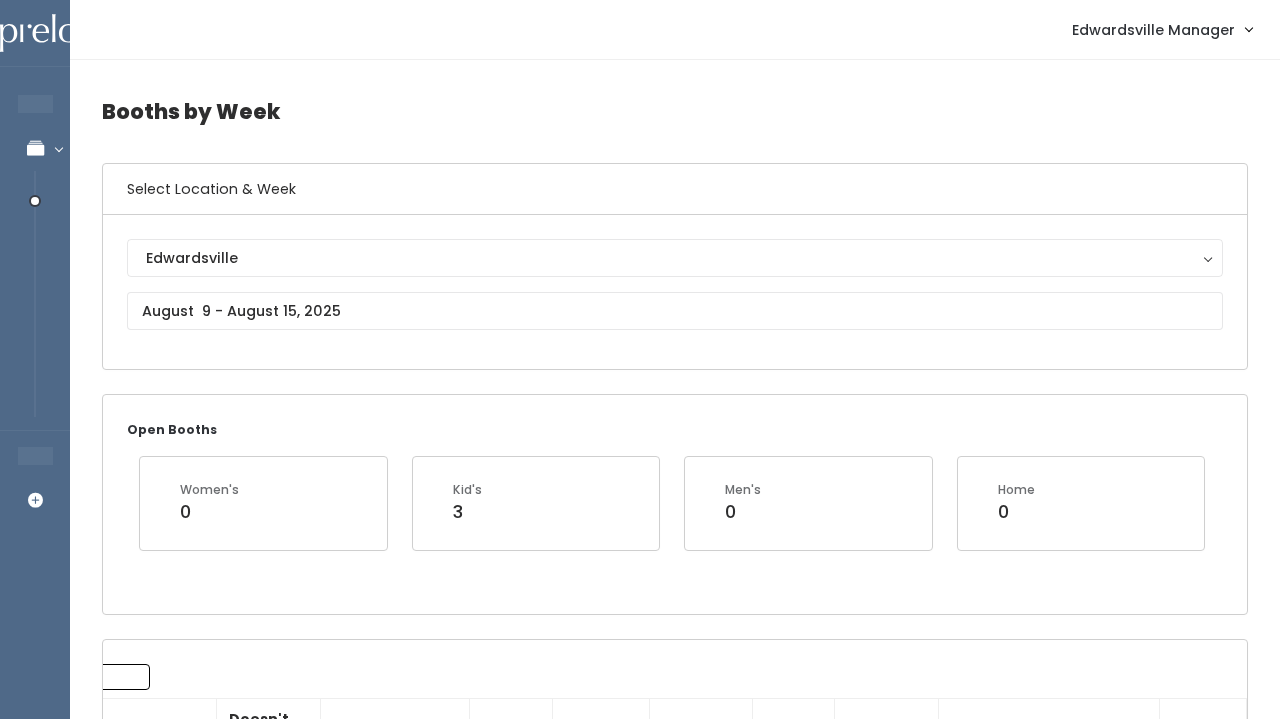 scroll, scrollTop: 0, scrollLeft: 0, axis: both 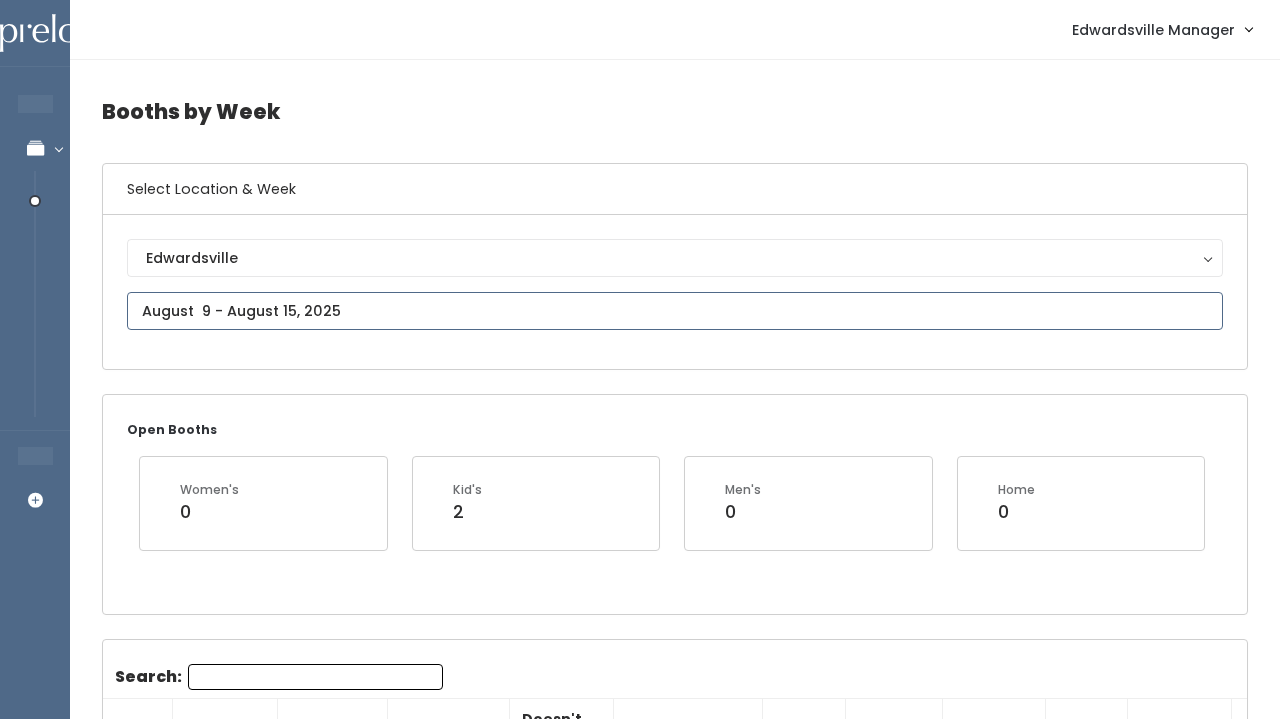 click at bounding box center [675, 311] 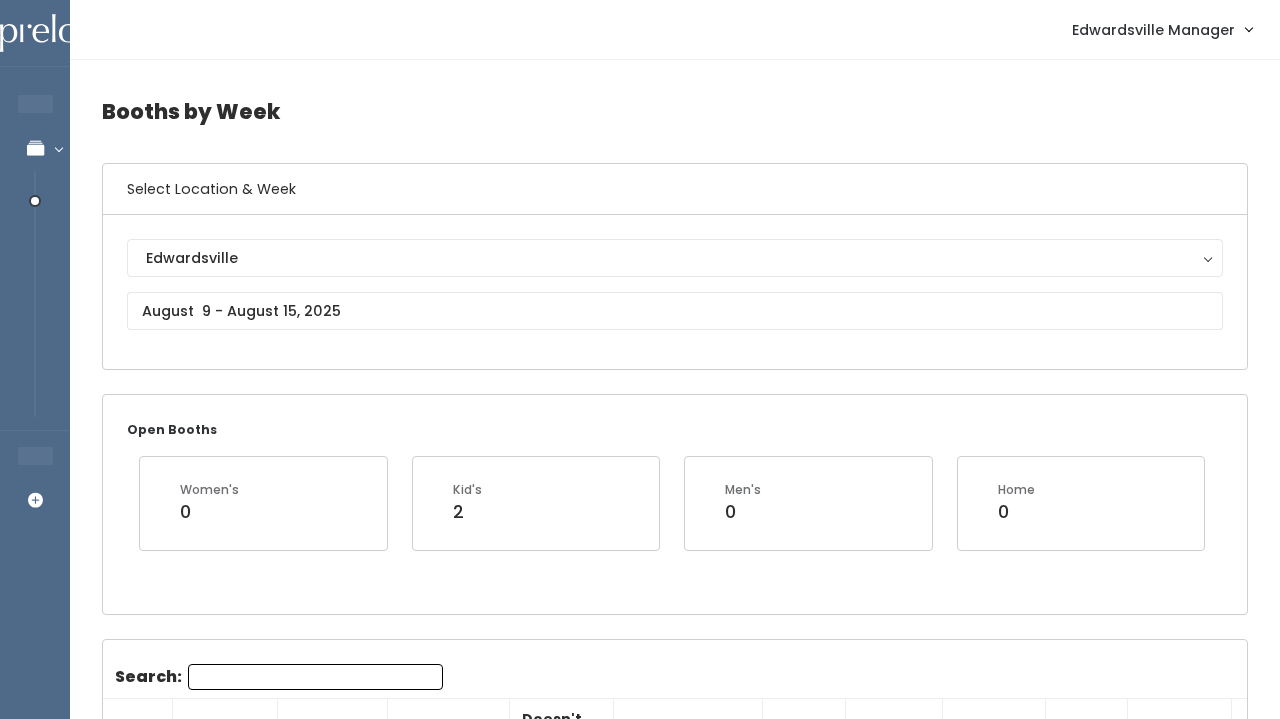 click on "Select Location & Week" at bounding box center [675, 189] 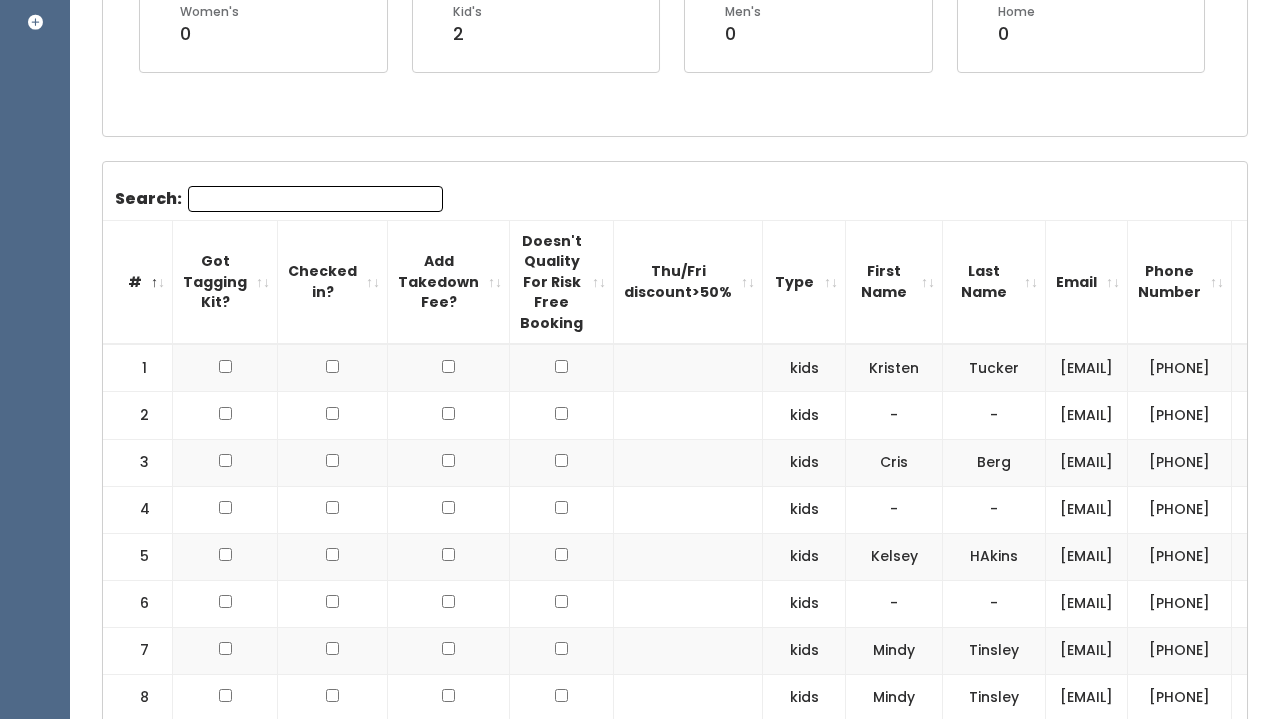 scroll, scrollTop: 495, scrollLeft: 0, axis: vertical 